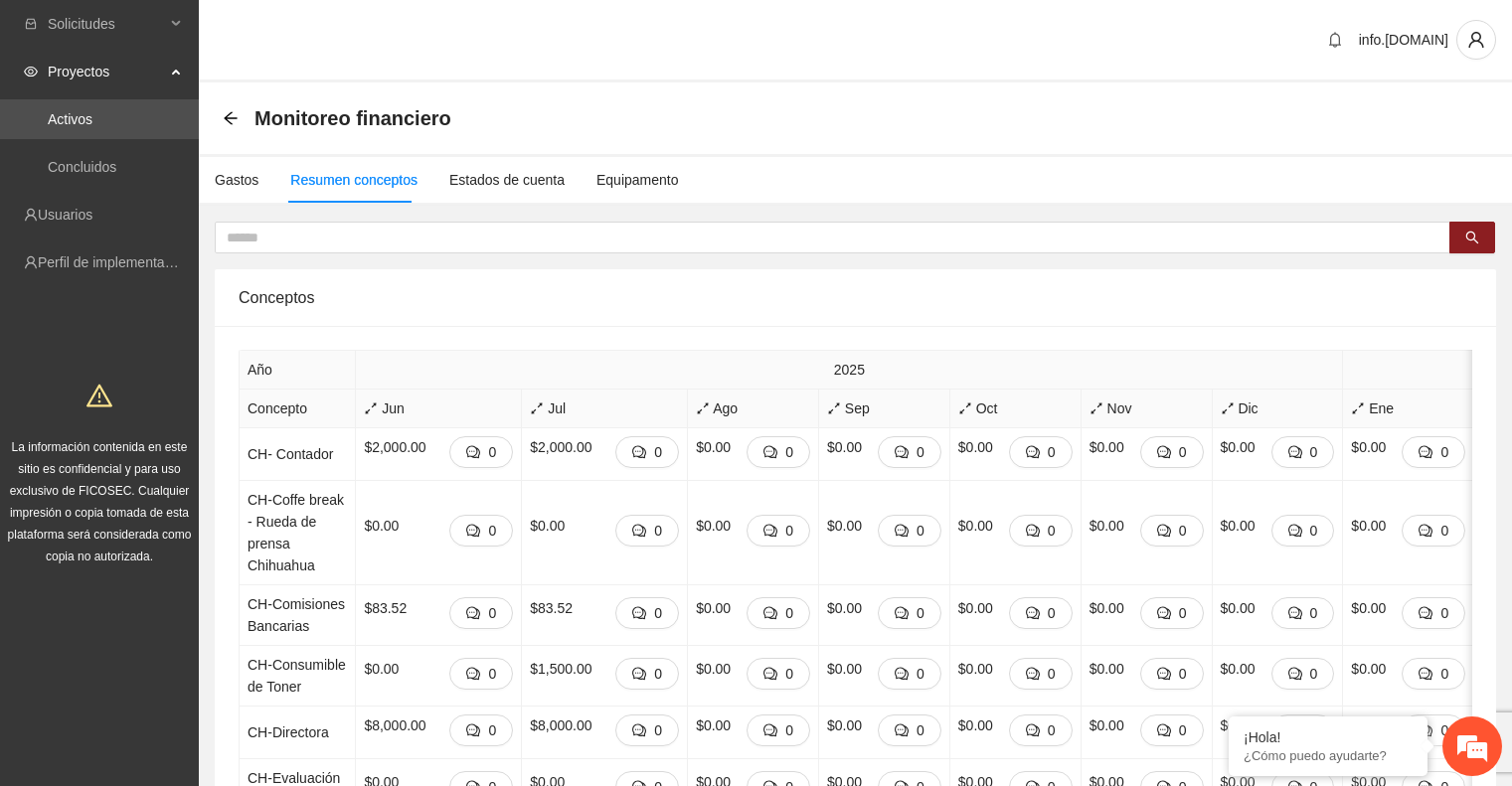 scroll, scrollTop: 0, scrollLeft: 0, axis: both 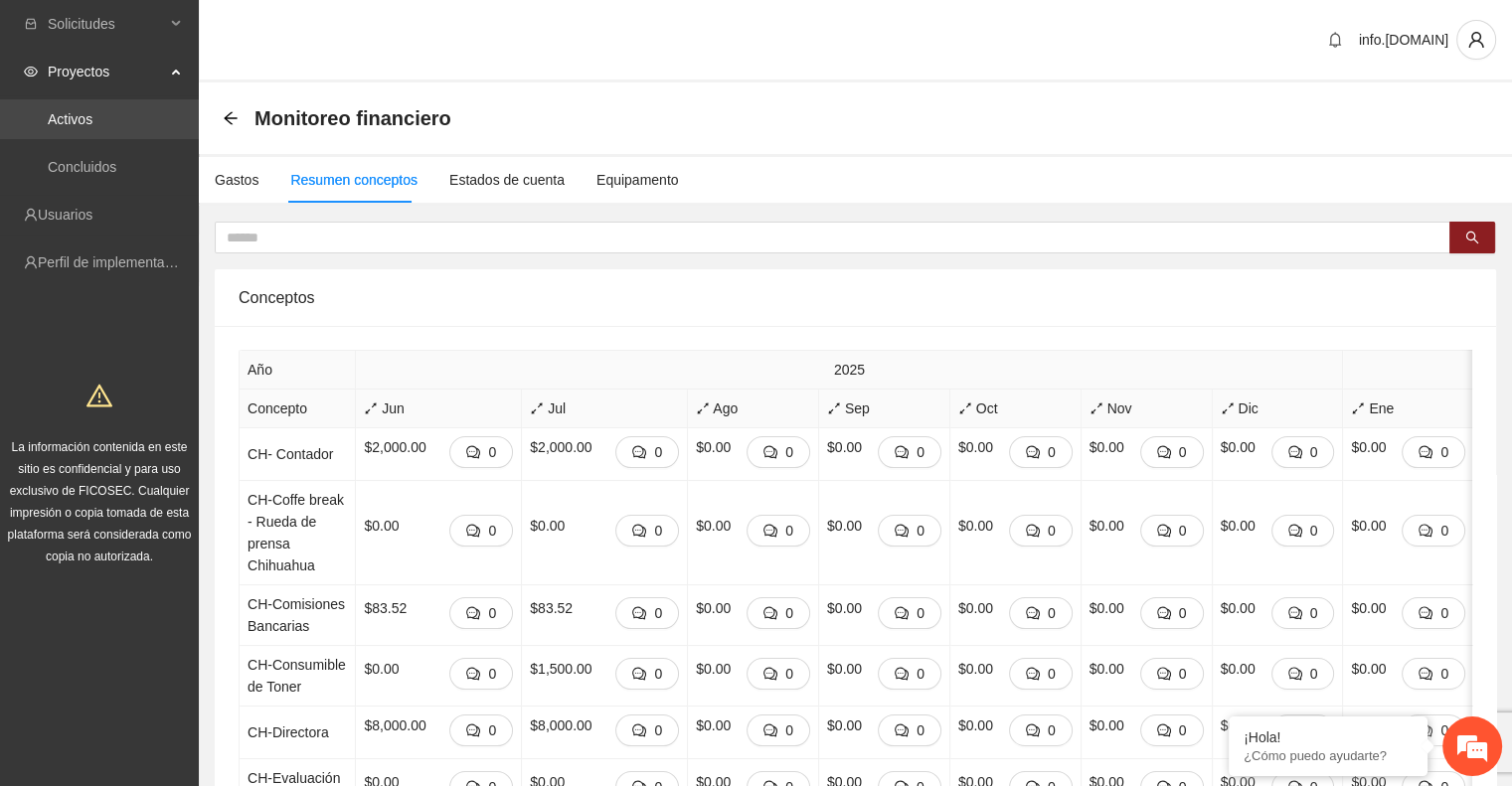click on "Activos" at bounding box center [70, 119] 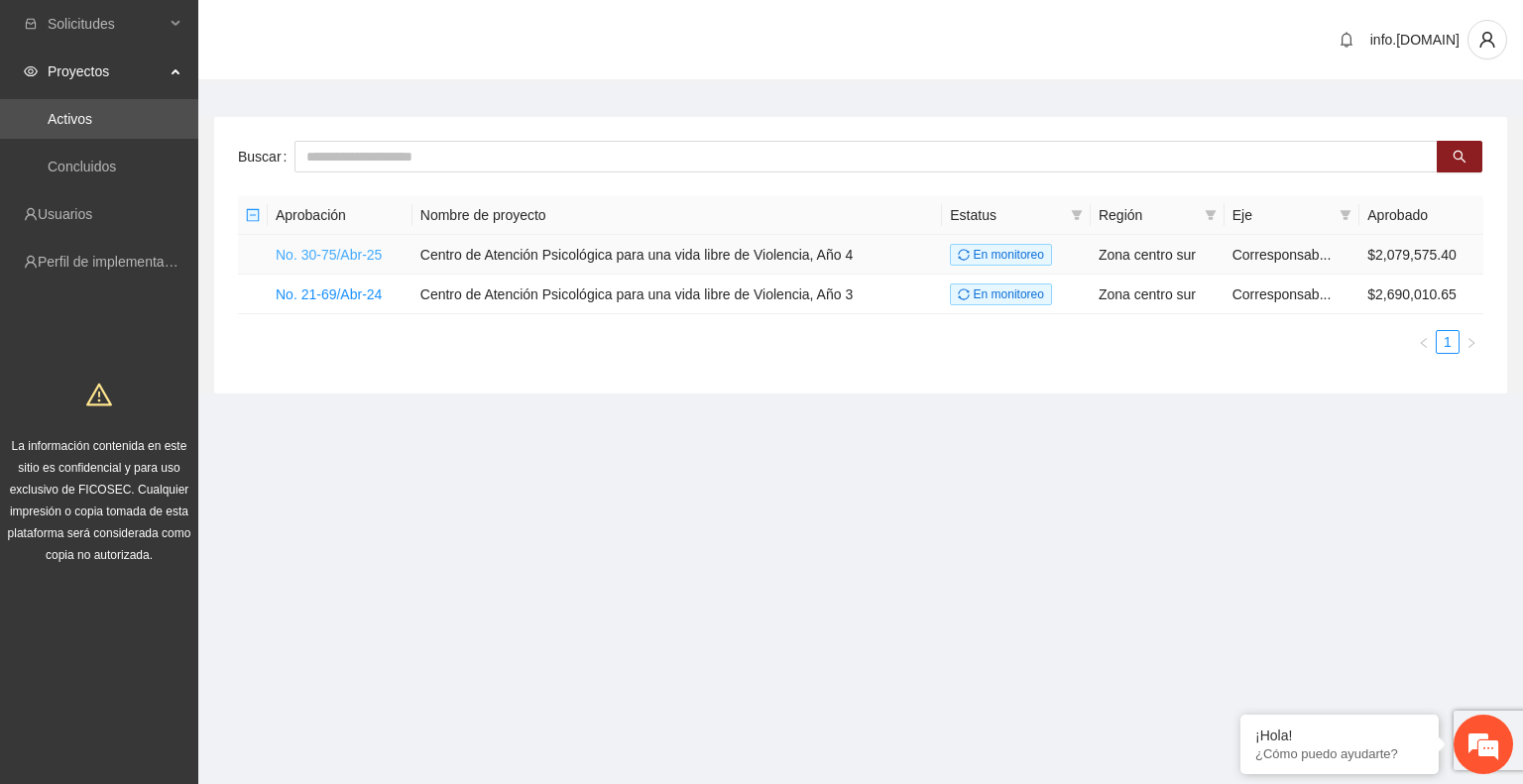 click on "No. 30-75/Abr-25" at bounding box center [328, 255] 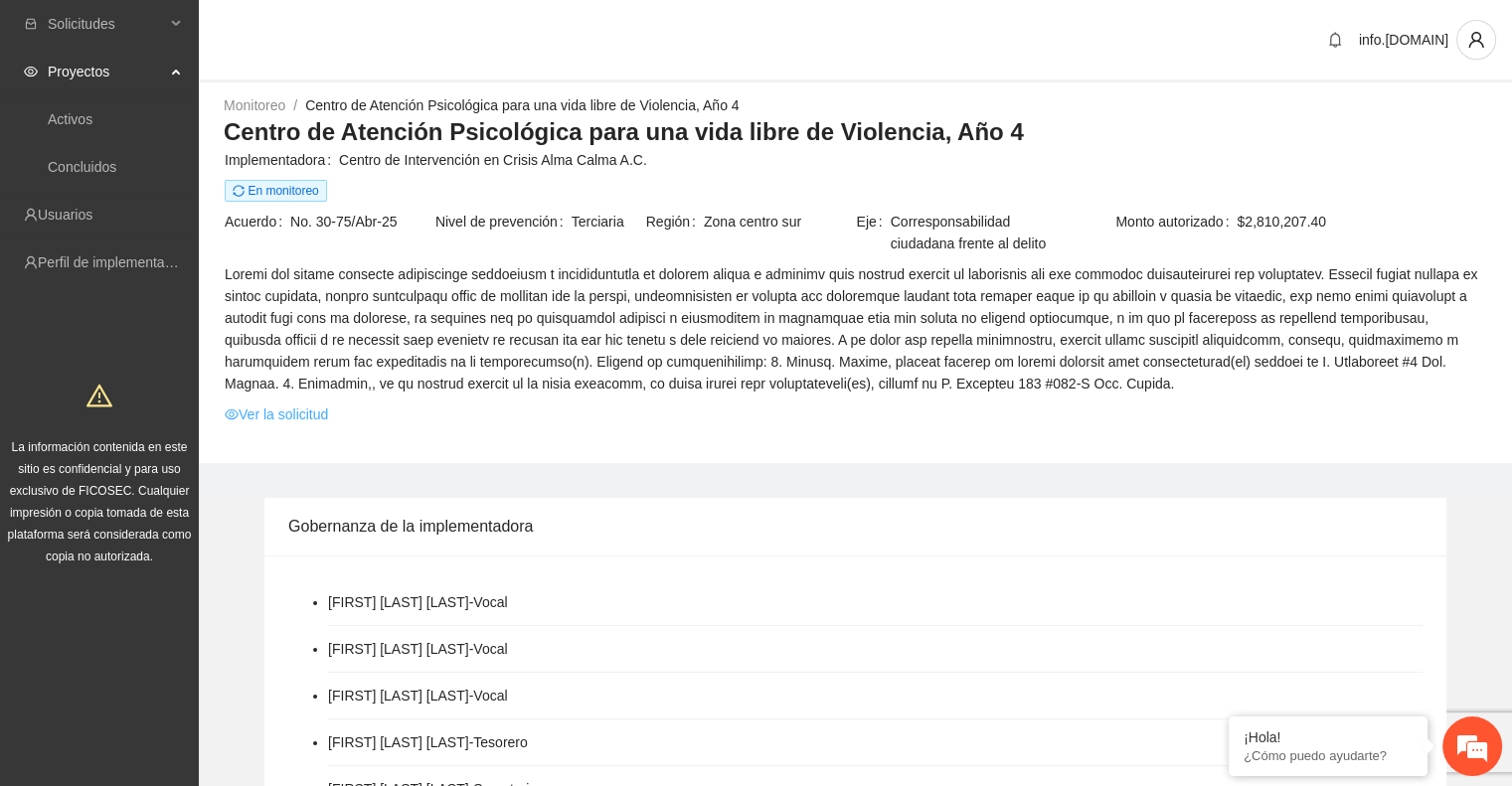 click on "Ver la solicitud" at bounding box center (276, 414) 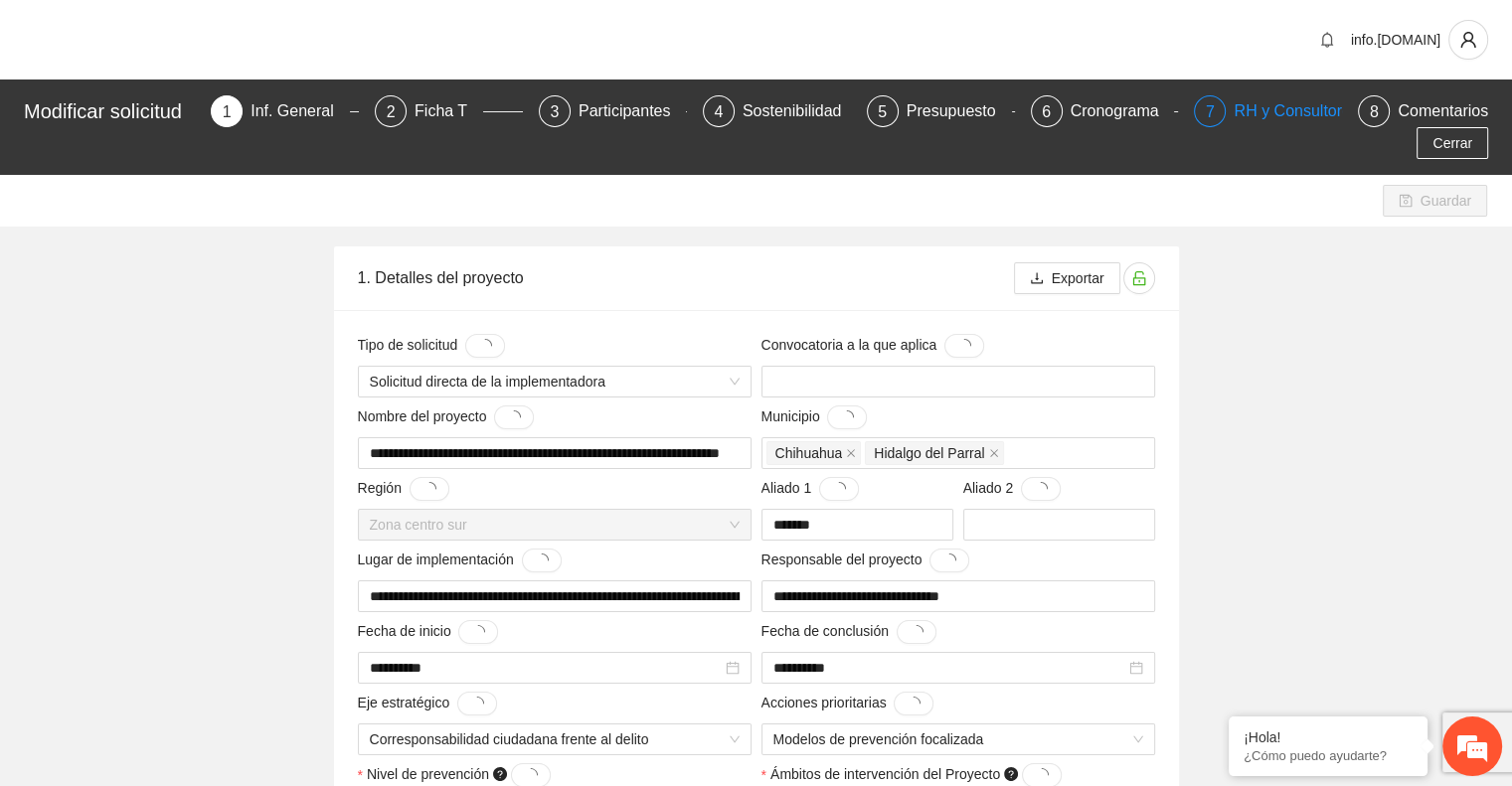 type 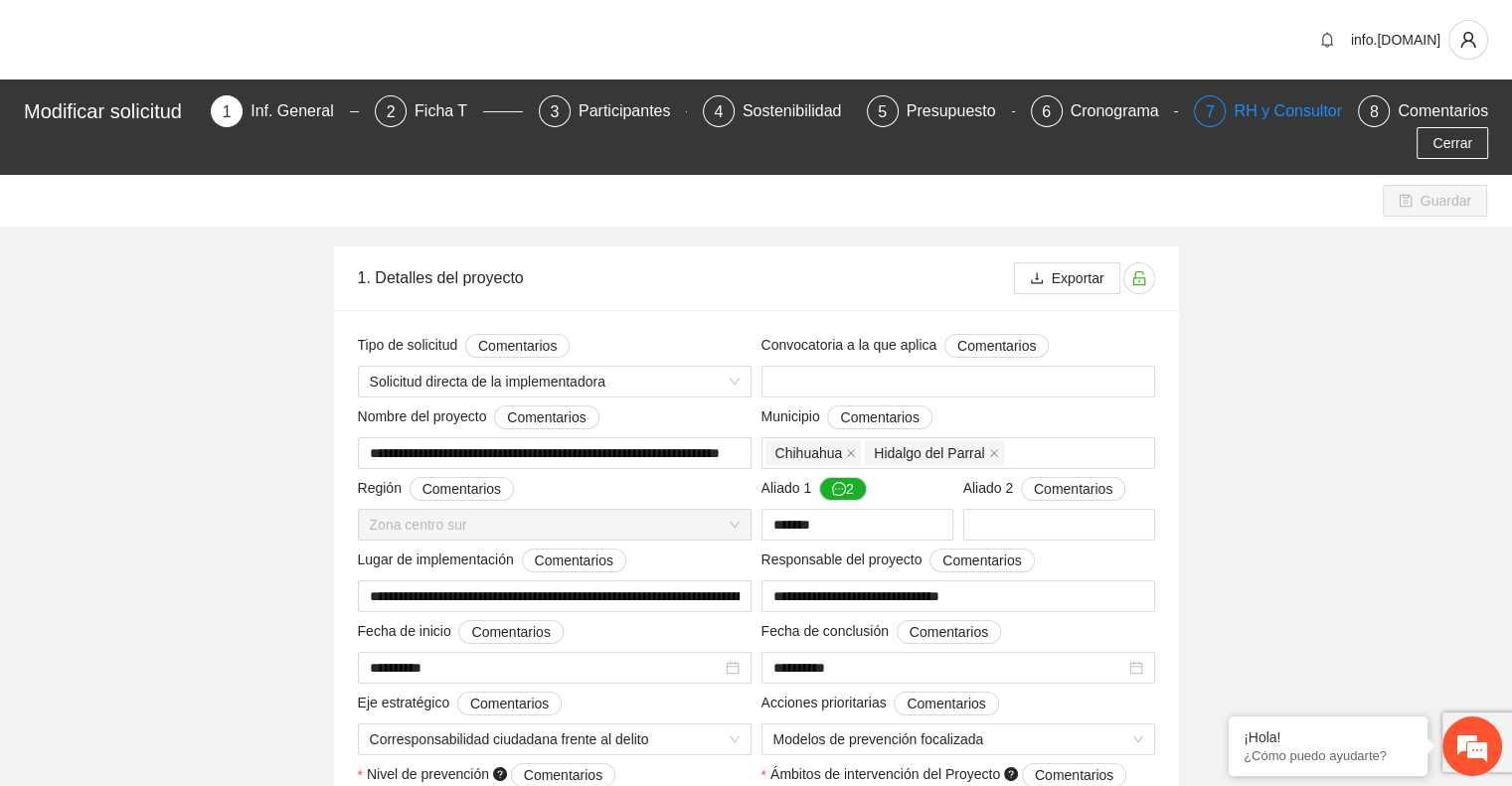 click on "RH y Consultores" at bounding box center [1303, 111] 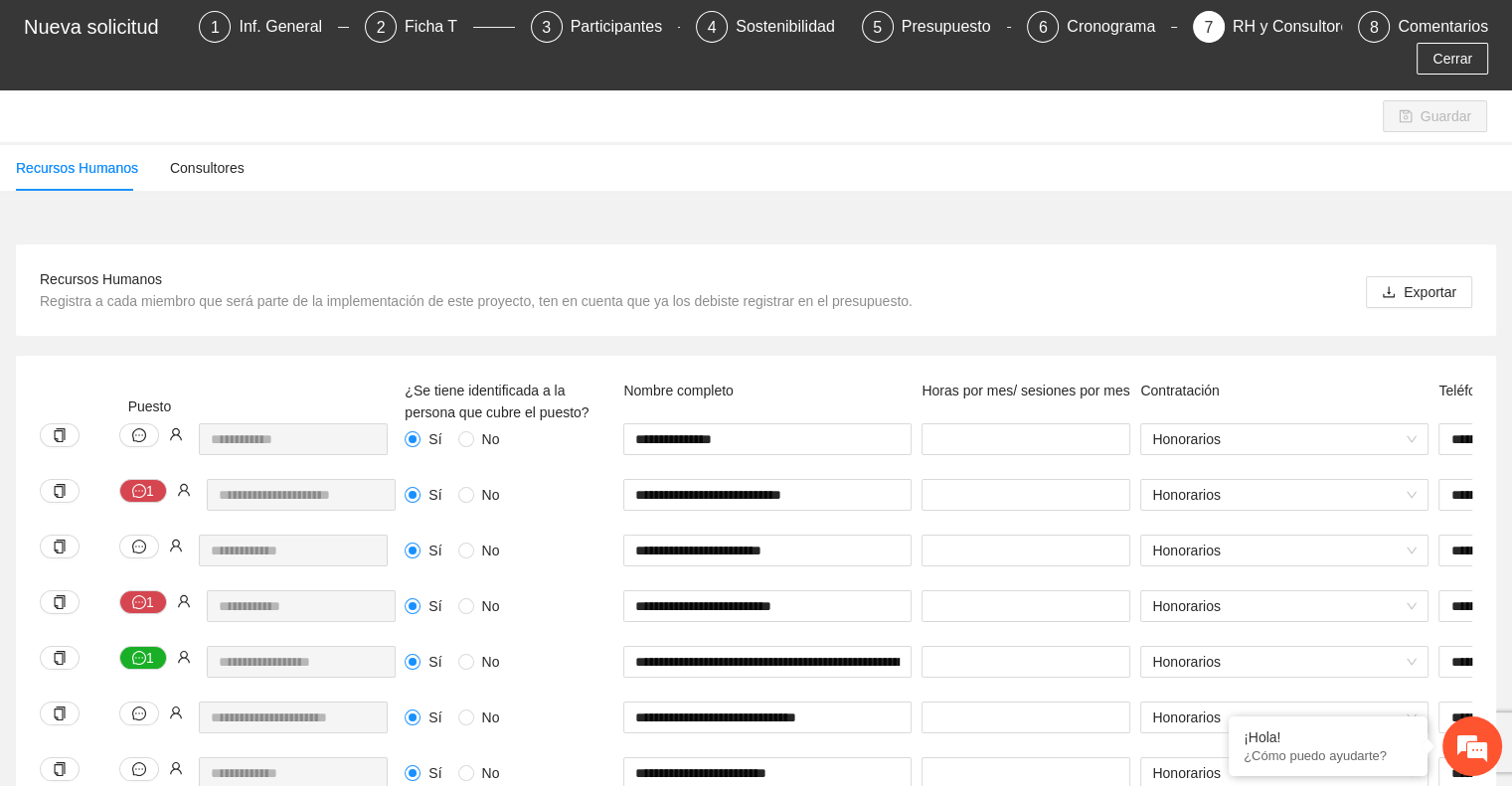 scroll, scrollTop: 99, scrollLeft: 0, axis: vertical 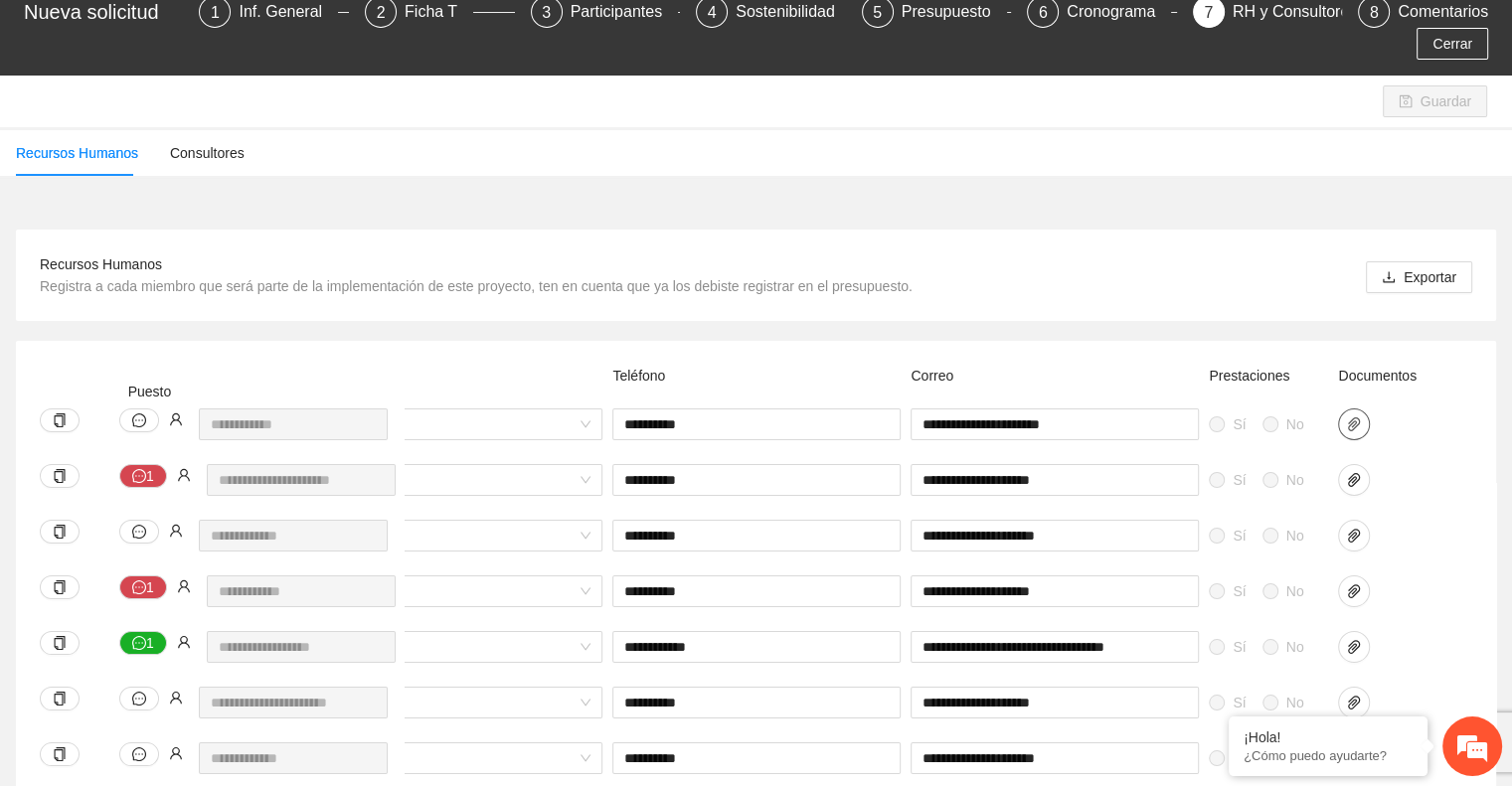 click at bounding box center [1354, 424] 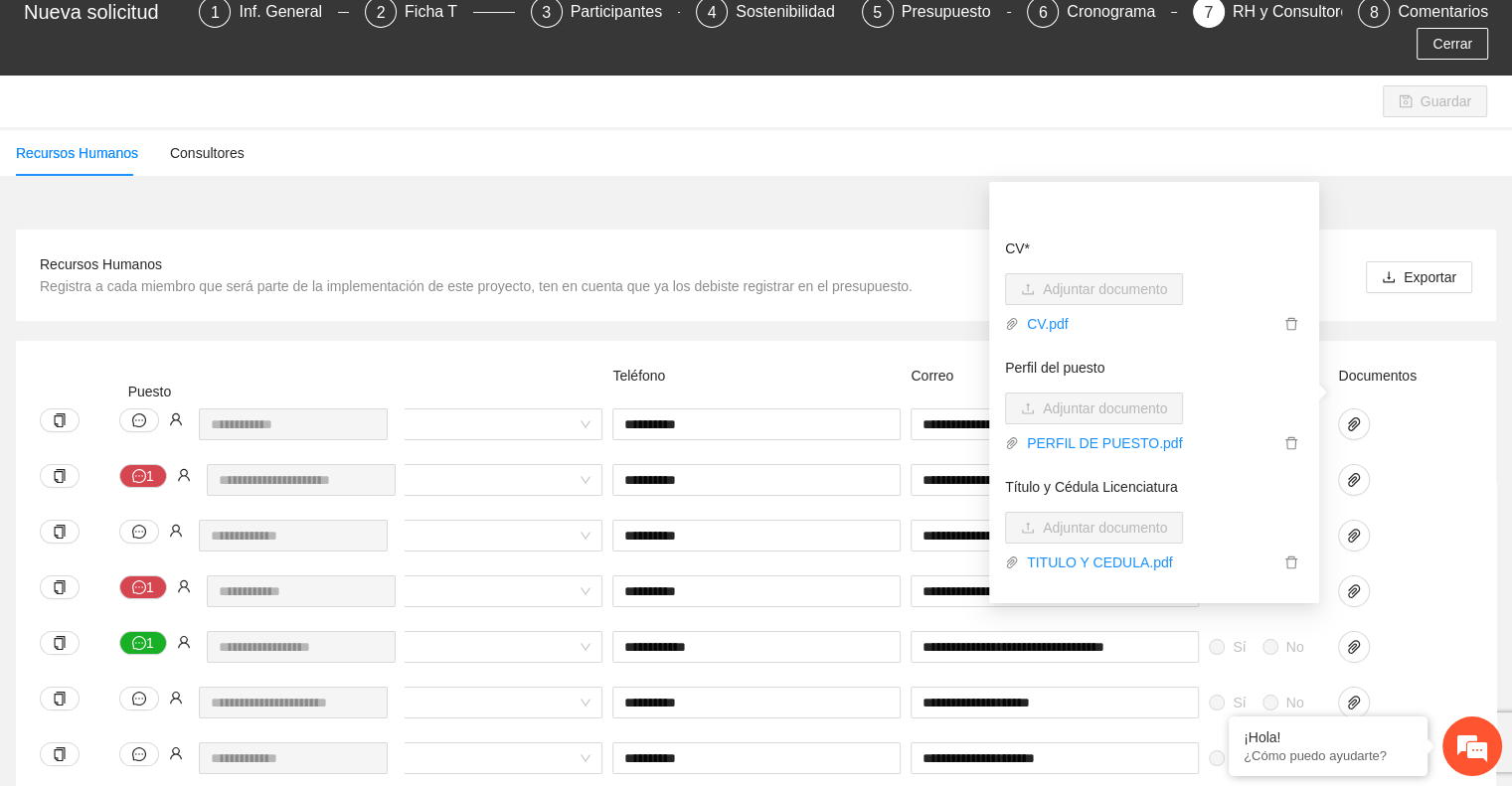 click on "**********" at bounding box center [523, 436] 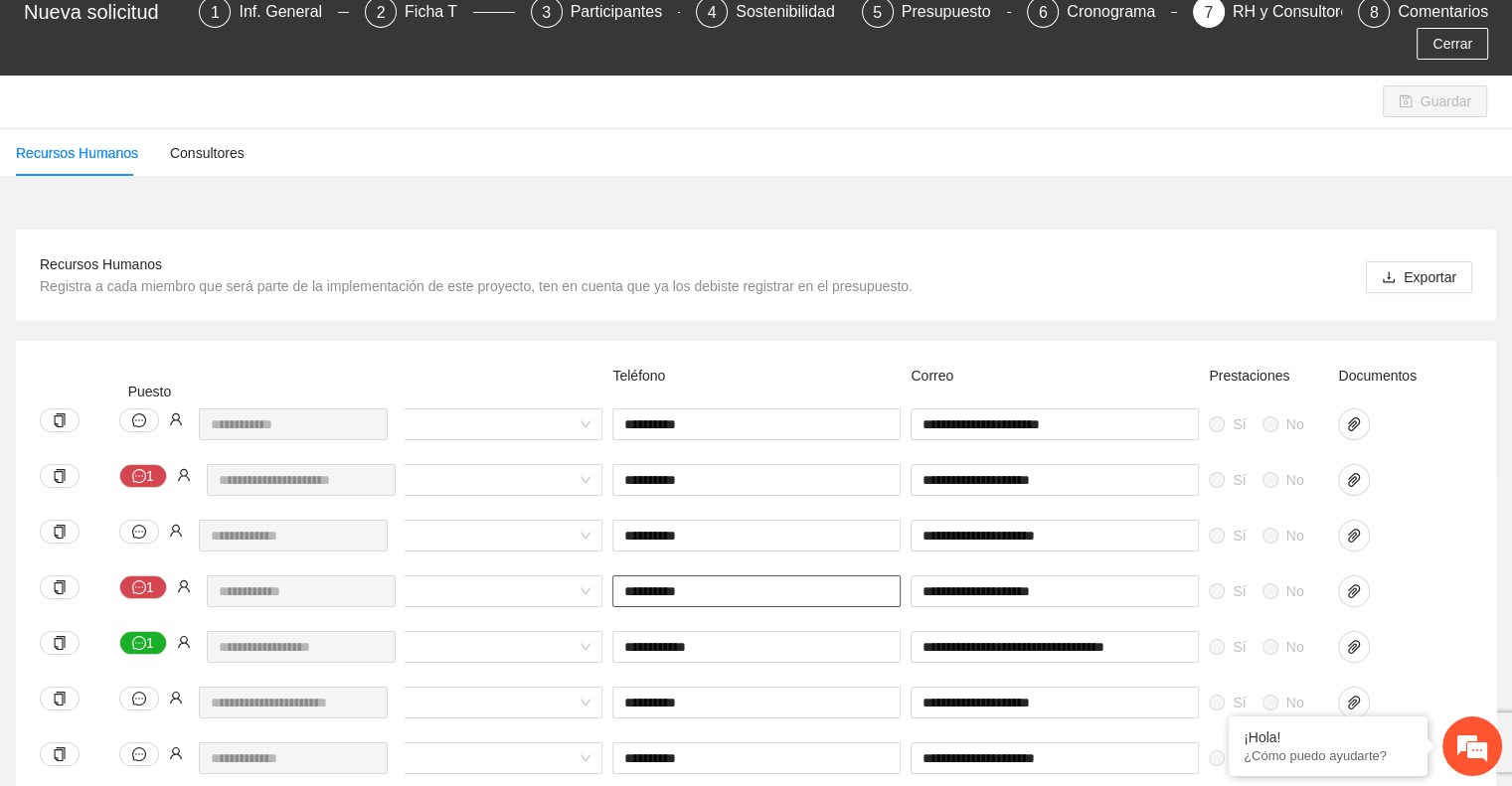 scroll, scrollTop: 0, scrollLeft: 0, axis: both 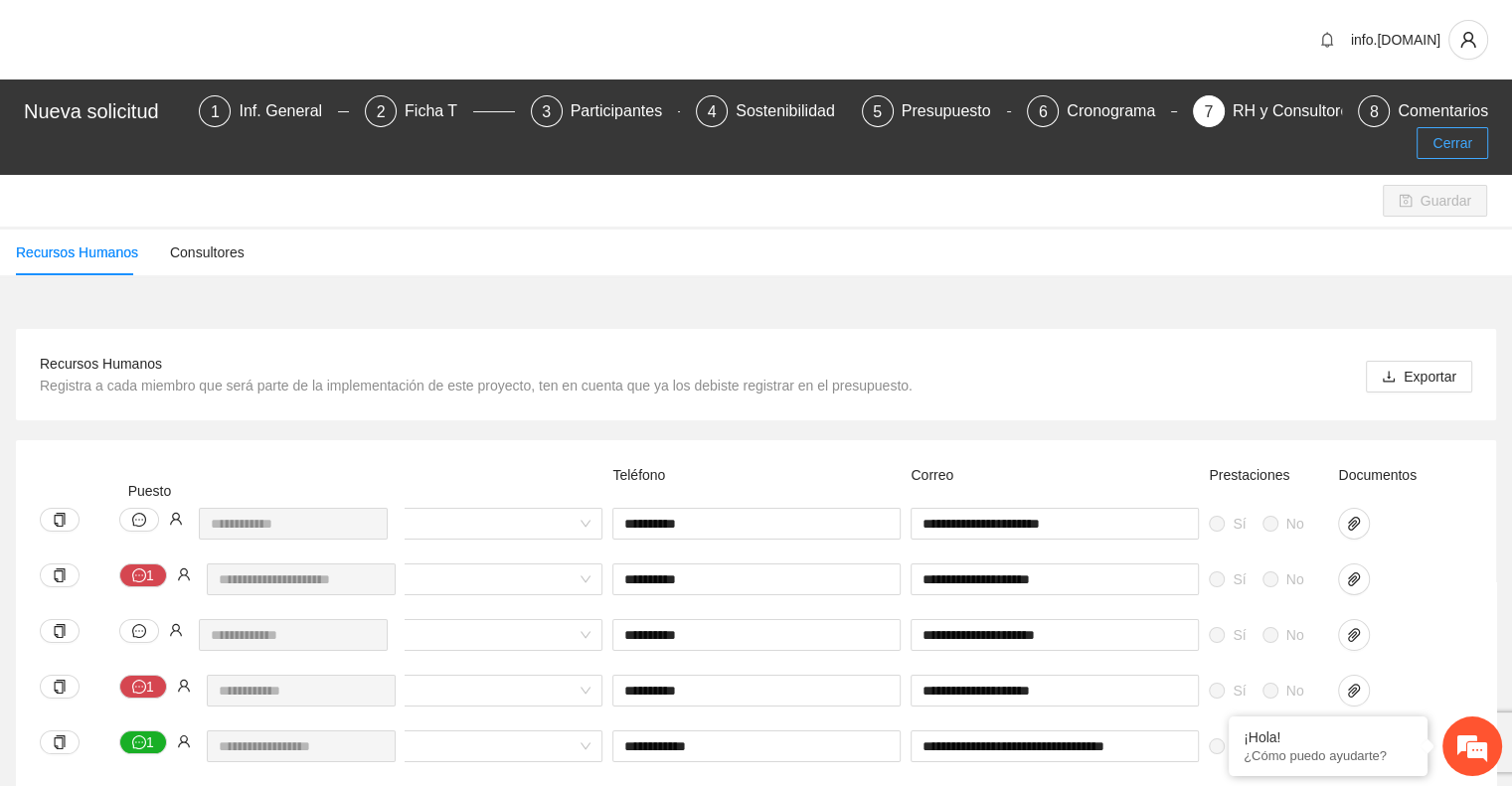 click on "Cerrar" at bounding box center (1452, 143) 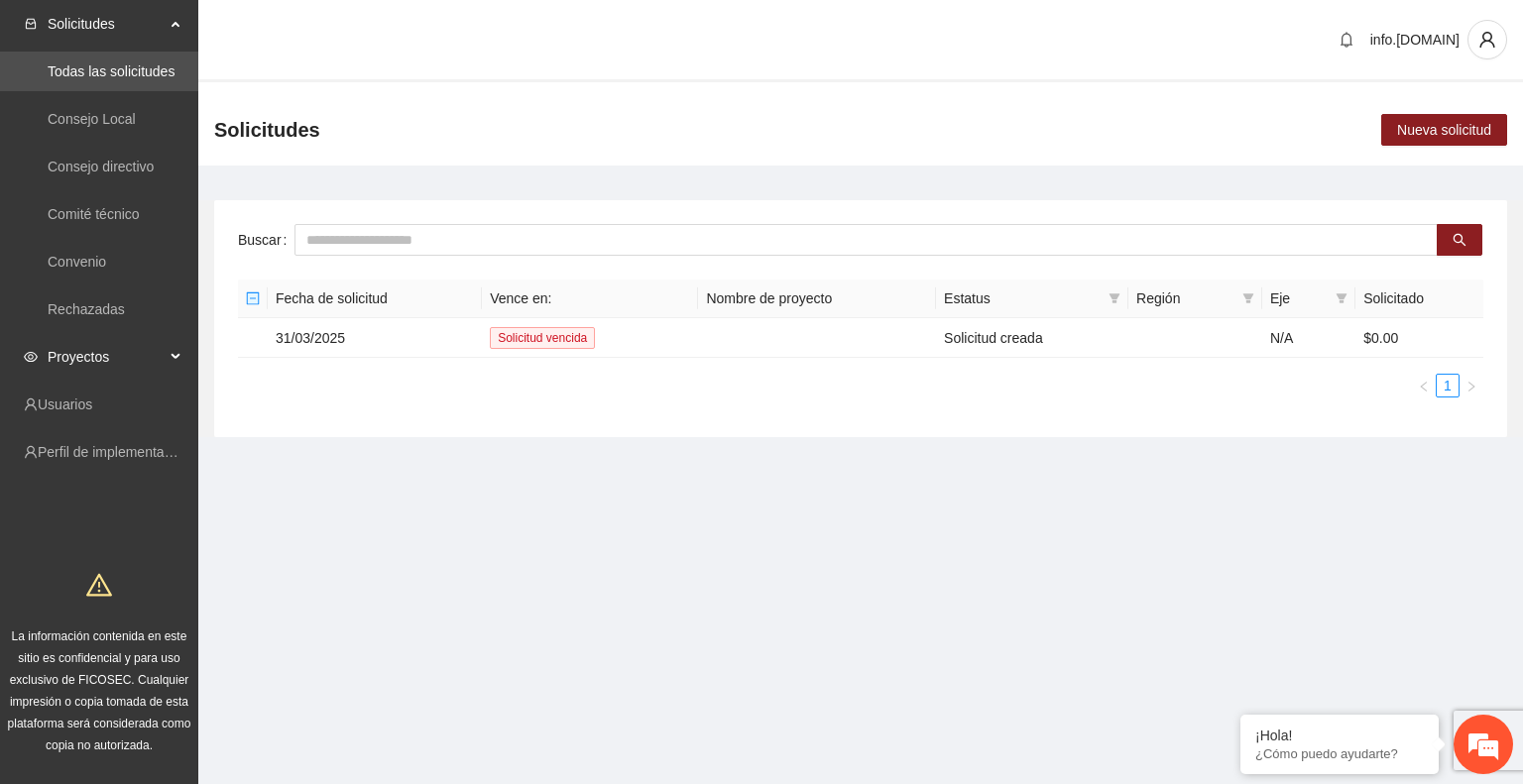 click on "Proyectos" at bounding box center [106, 357] 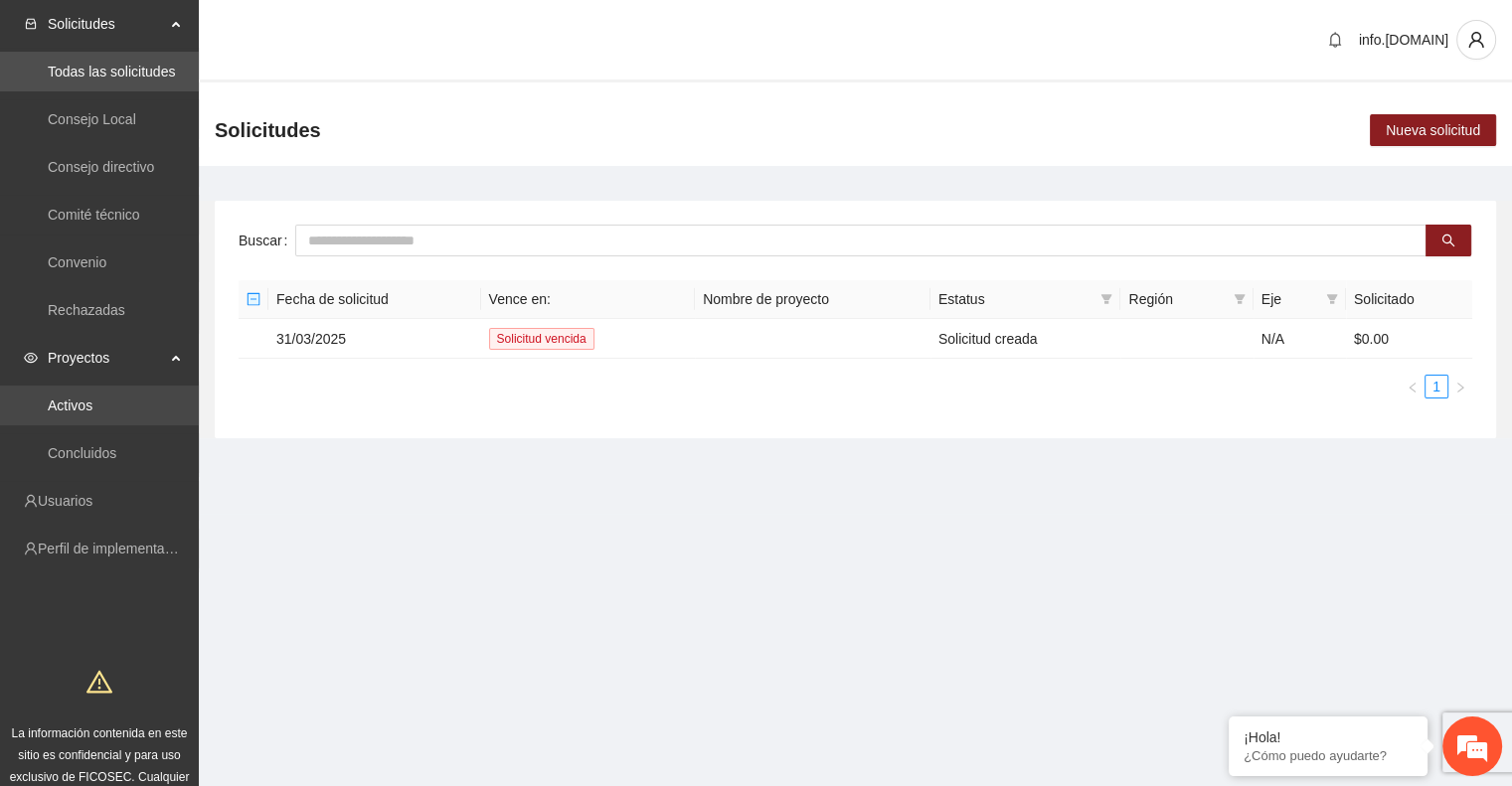 click on "Activos" at bounding box center (70, 405) 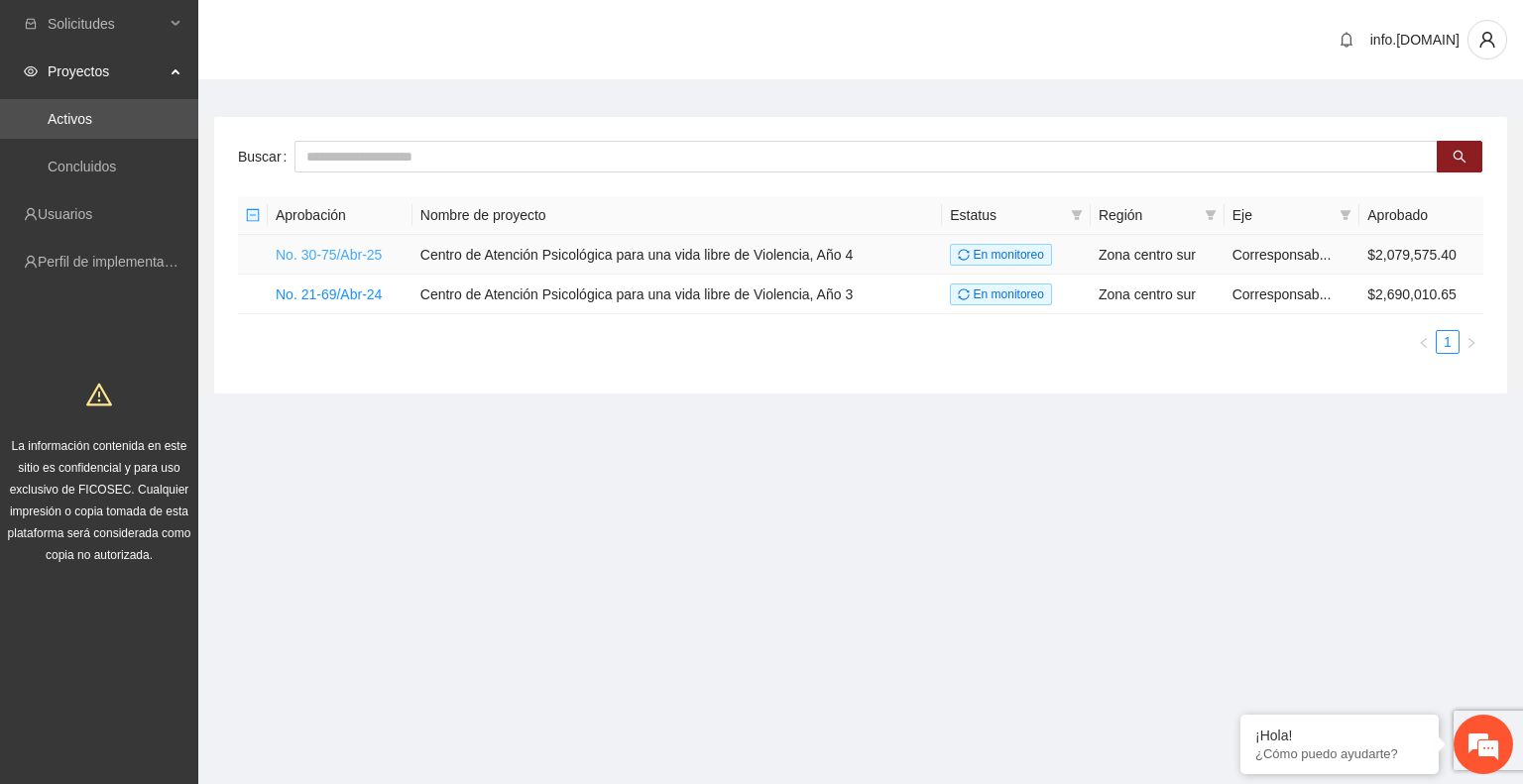click on "No. 30-75/Abr-25" at bounding box center (328, 255) 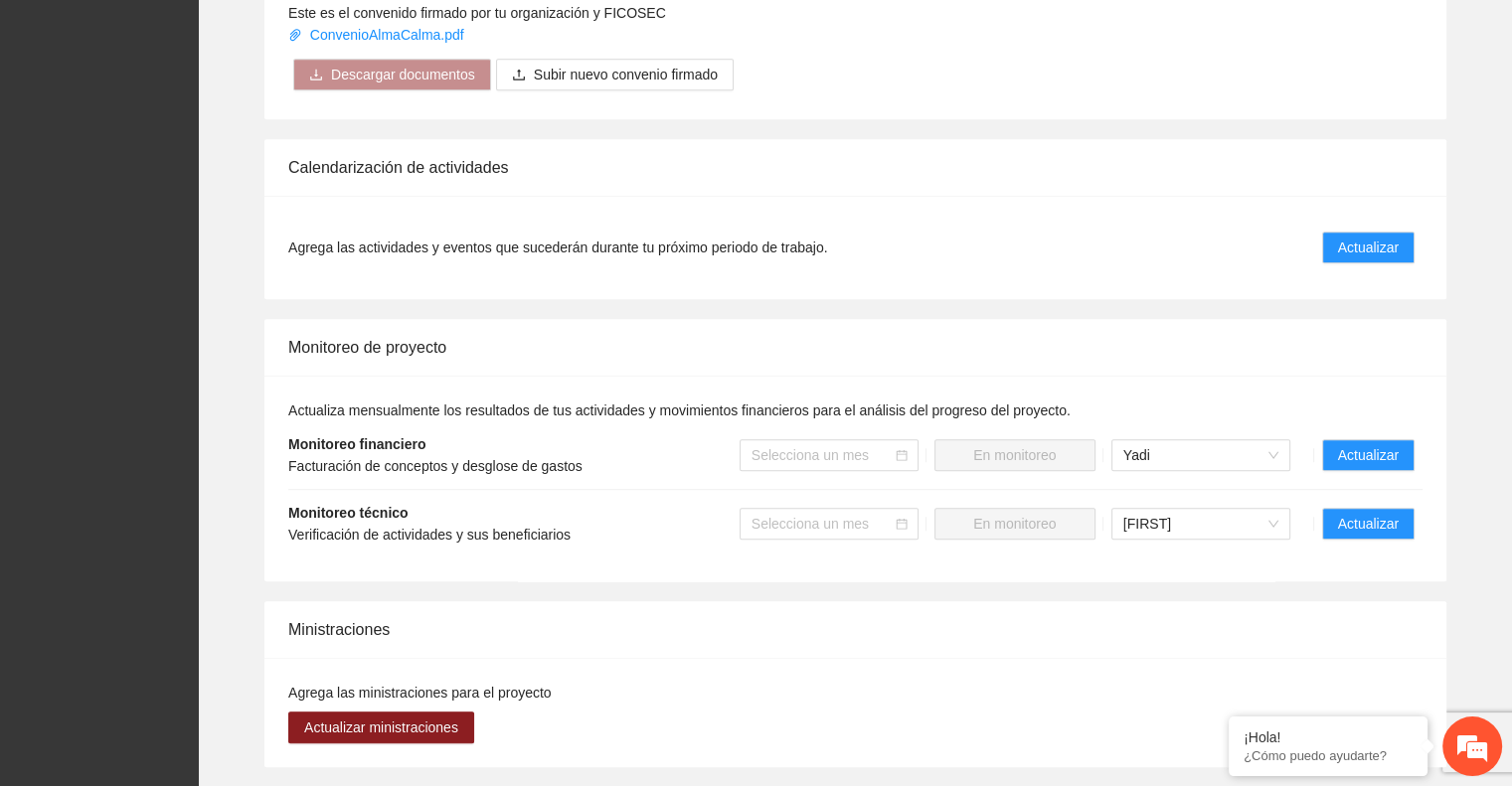 scroll, scrollTop: 1335, scrollLeft: 0, axis: vertical 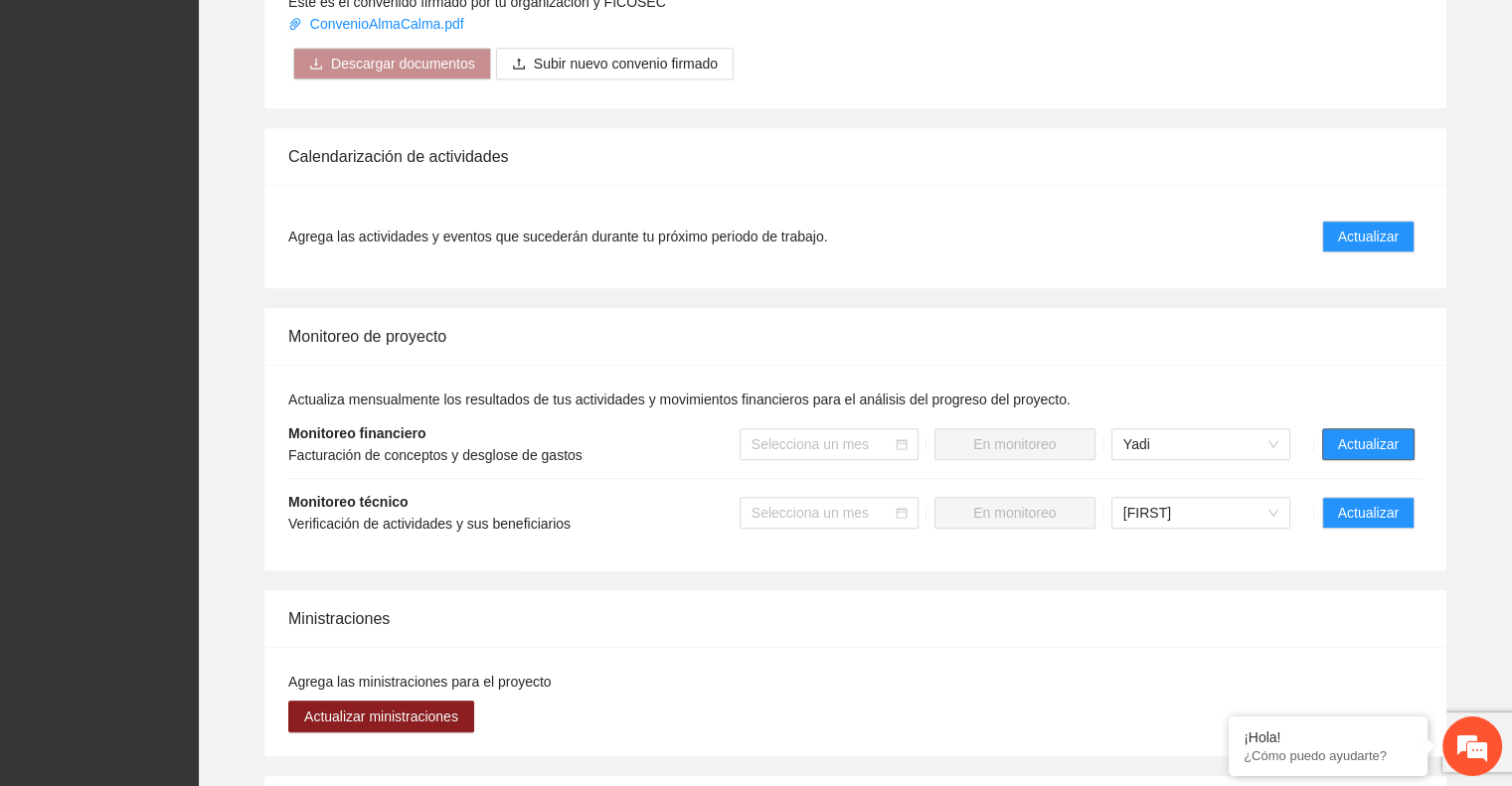 click on "Actualizar" at bounding box center (1368, 444) 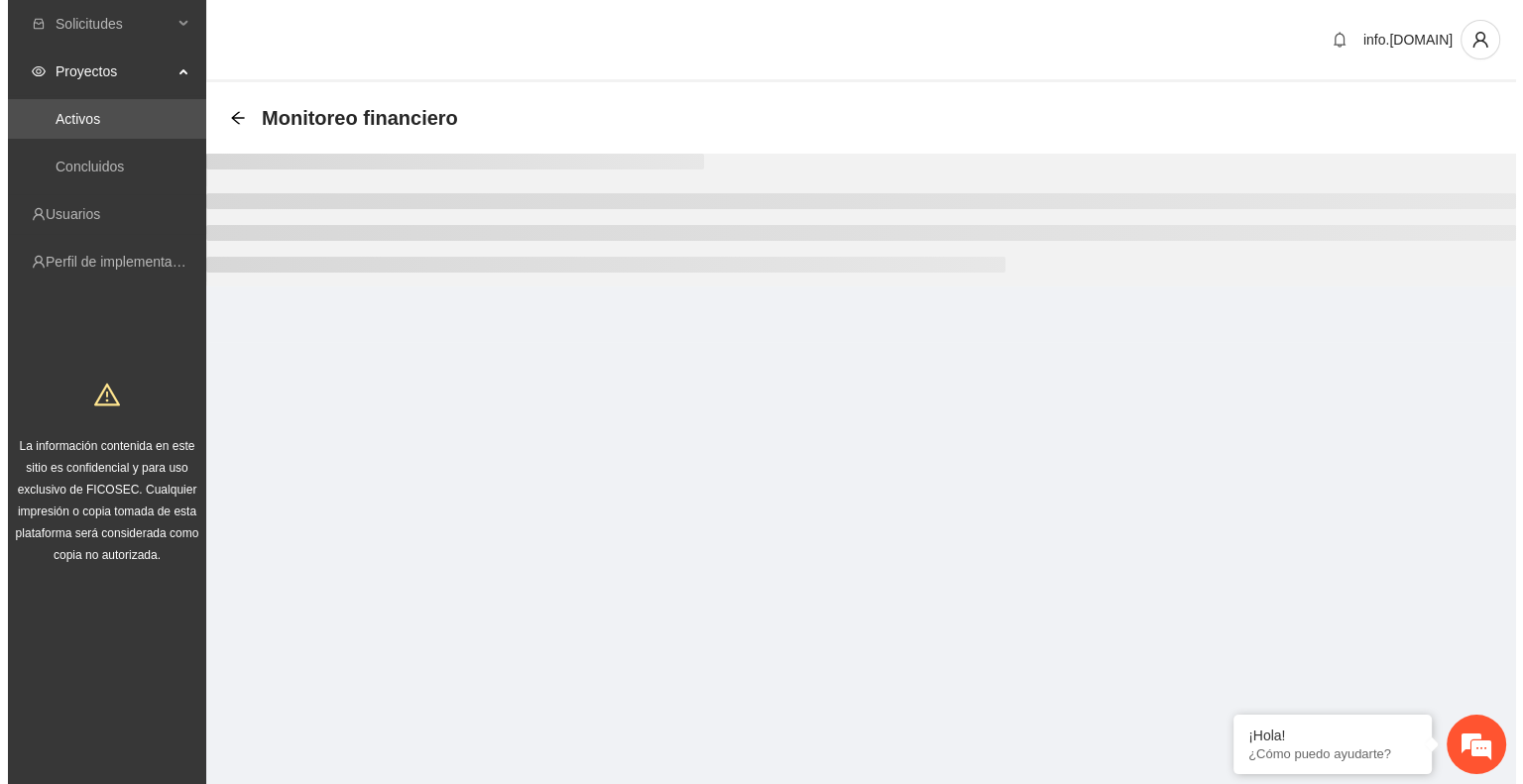 scroll, scrollTop: 0, scrollLeft: 0, axis: both 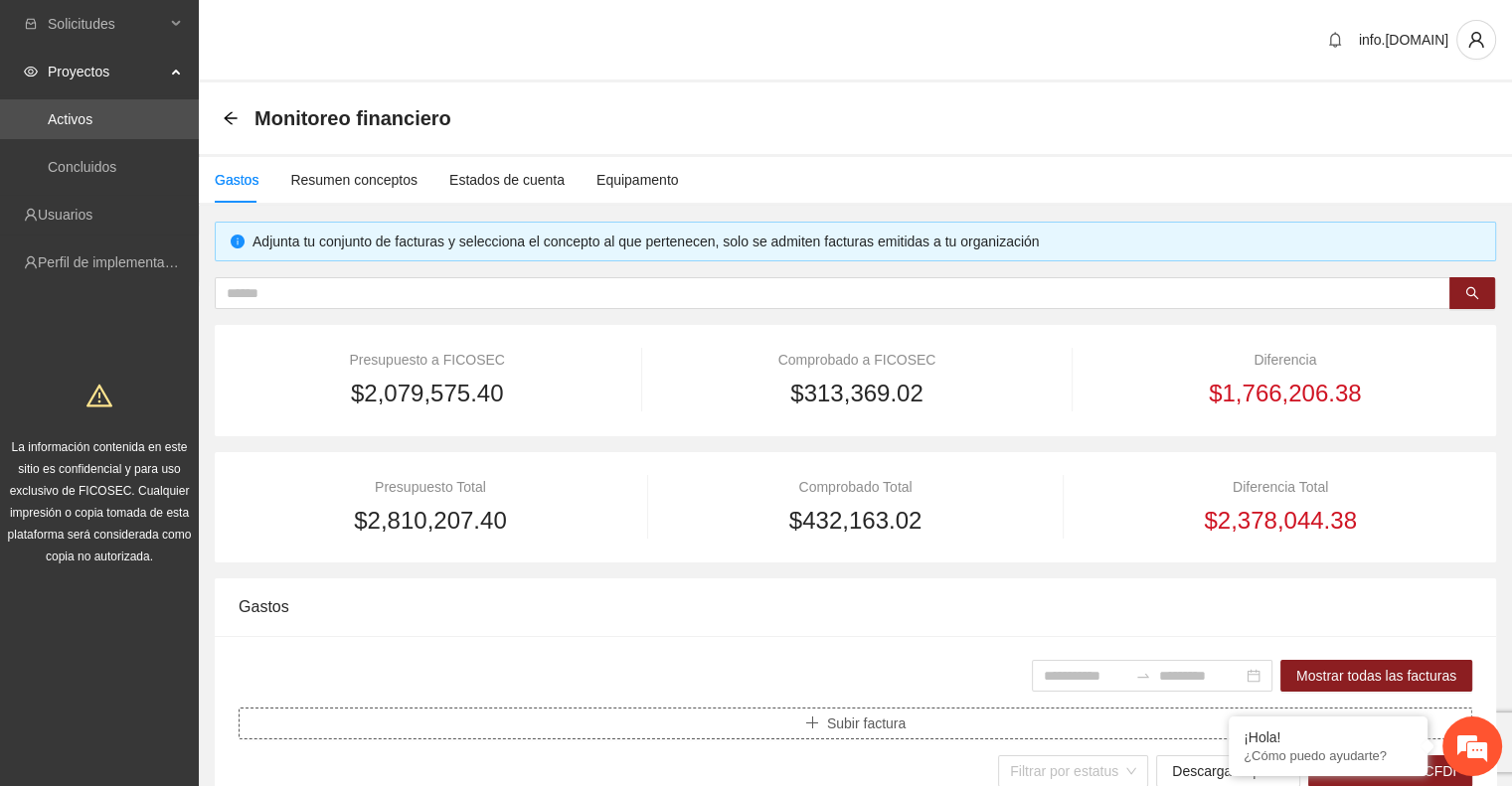 click on "Subir factura" at bounding box center (855, 723) 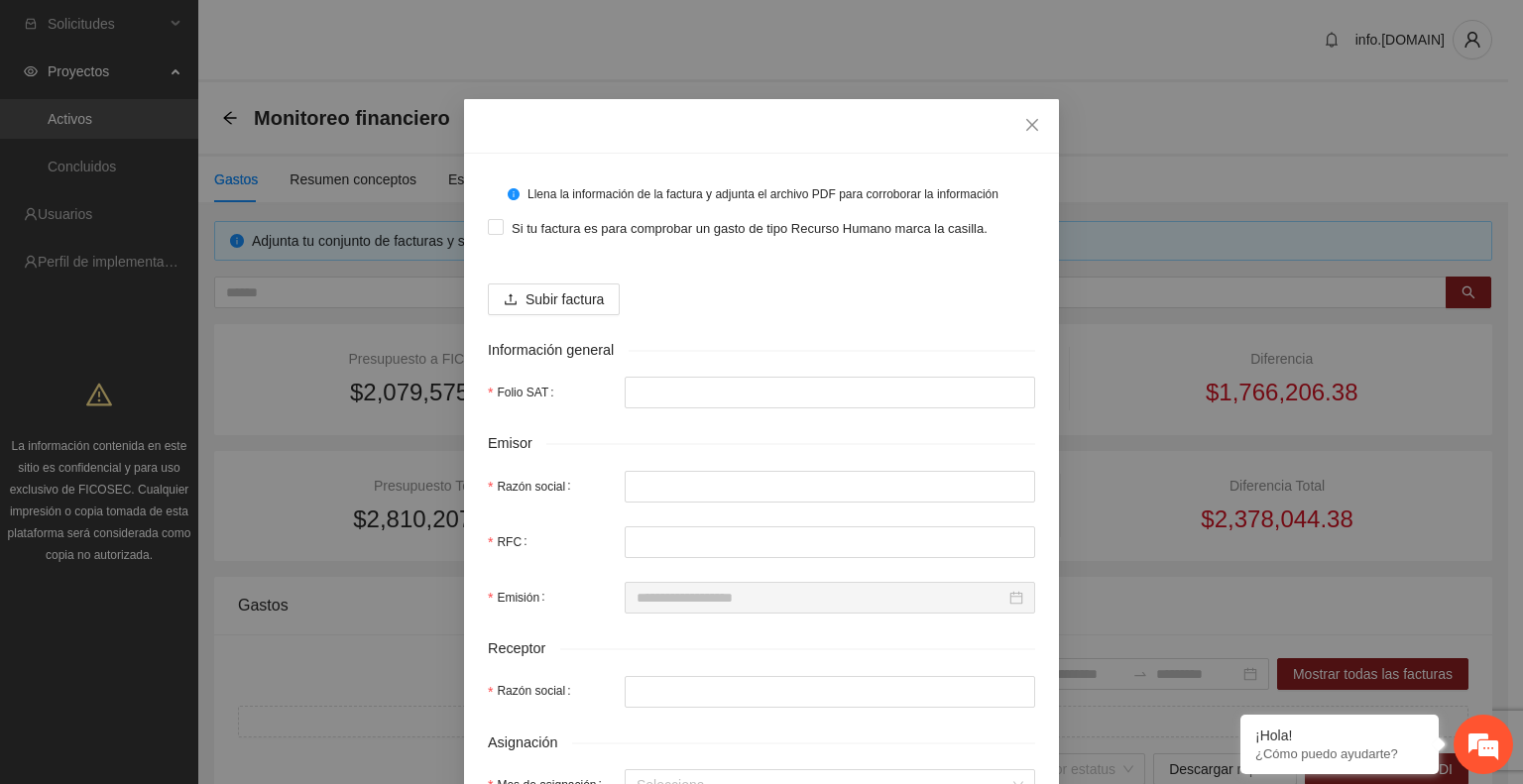 click on "Si tu factura es para comprobar un gasto de tipo Recurso Humano marca la casilla." at bounding box center (762, 228) 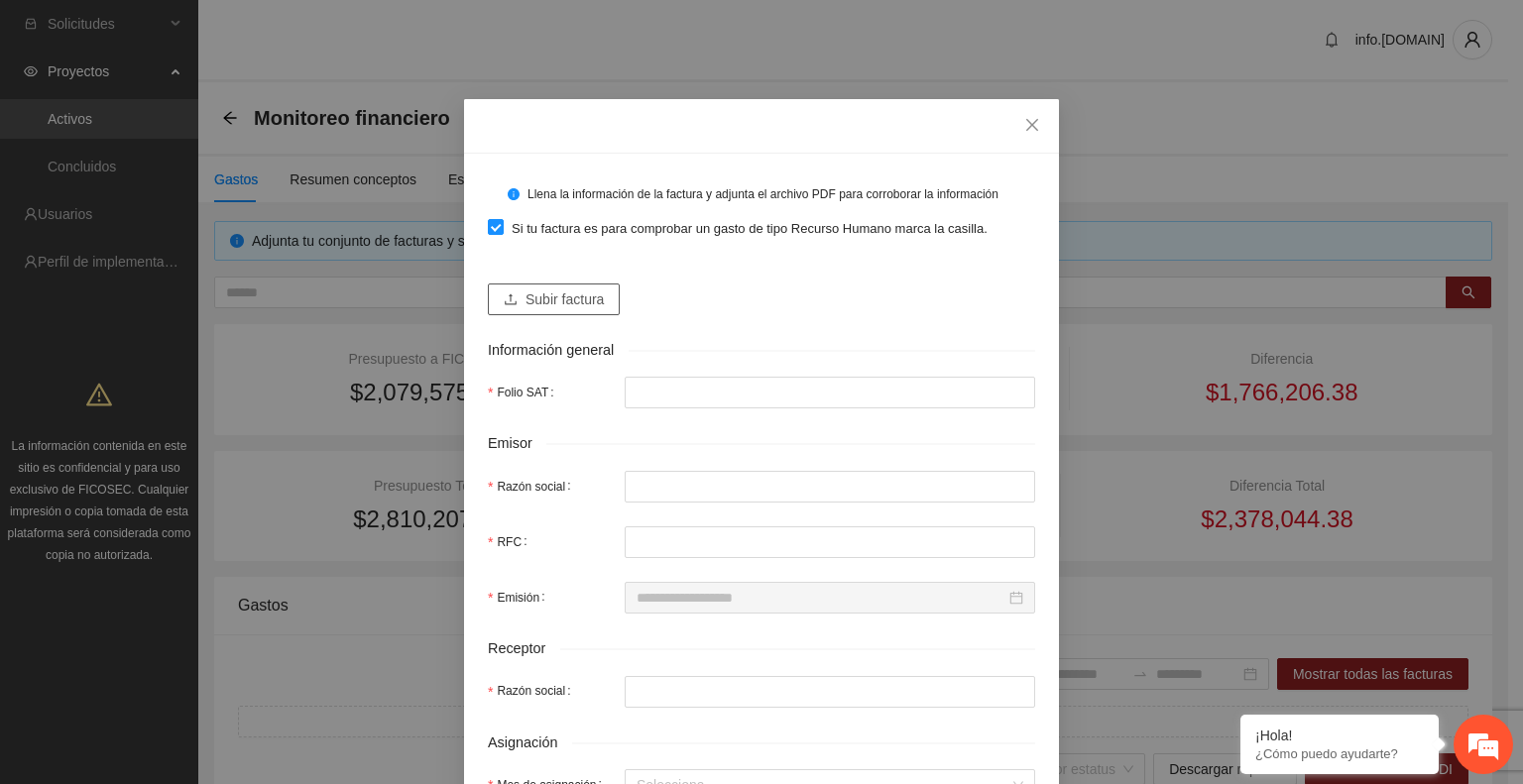 click on "Subir factura" at bounding box center (564, 299) 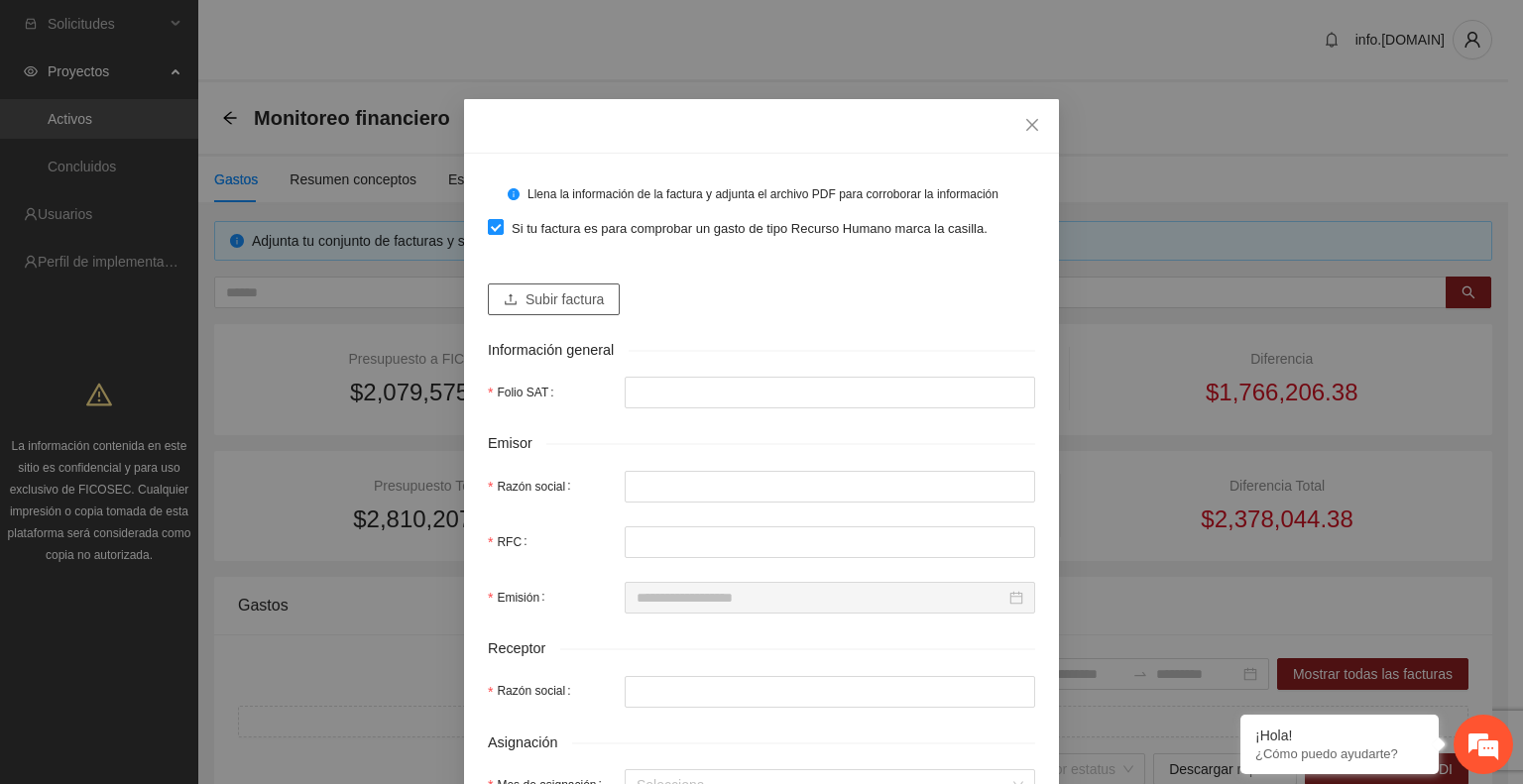 type on "**********" 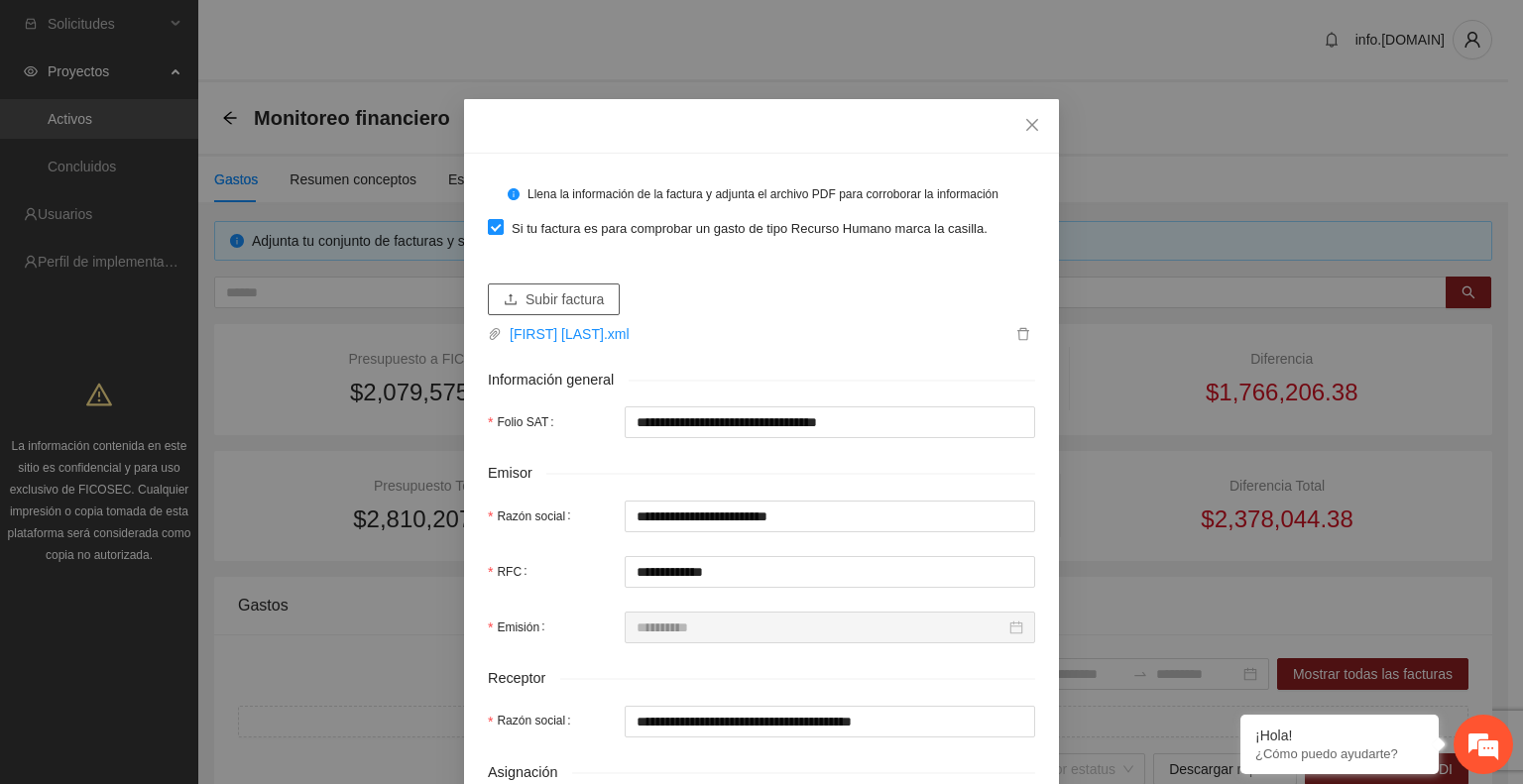 type on "**********" 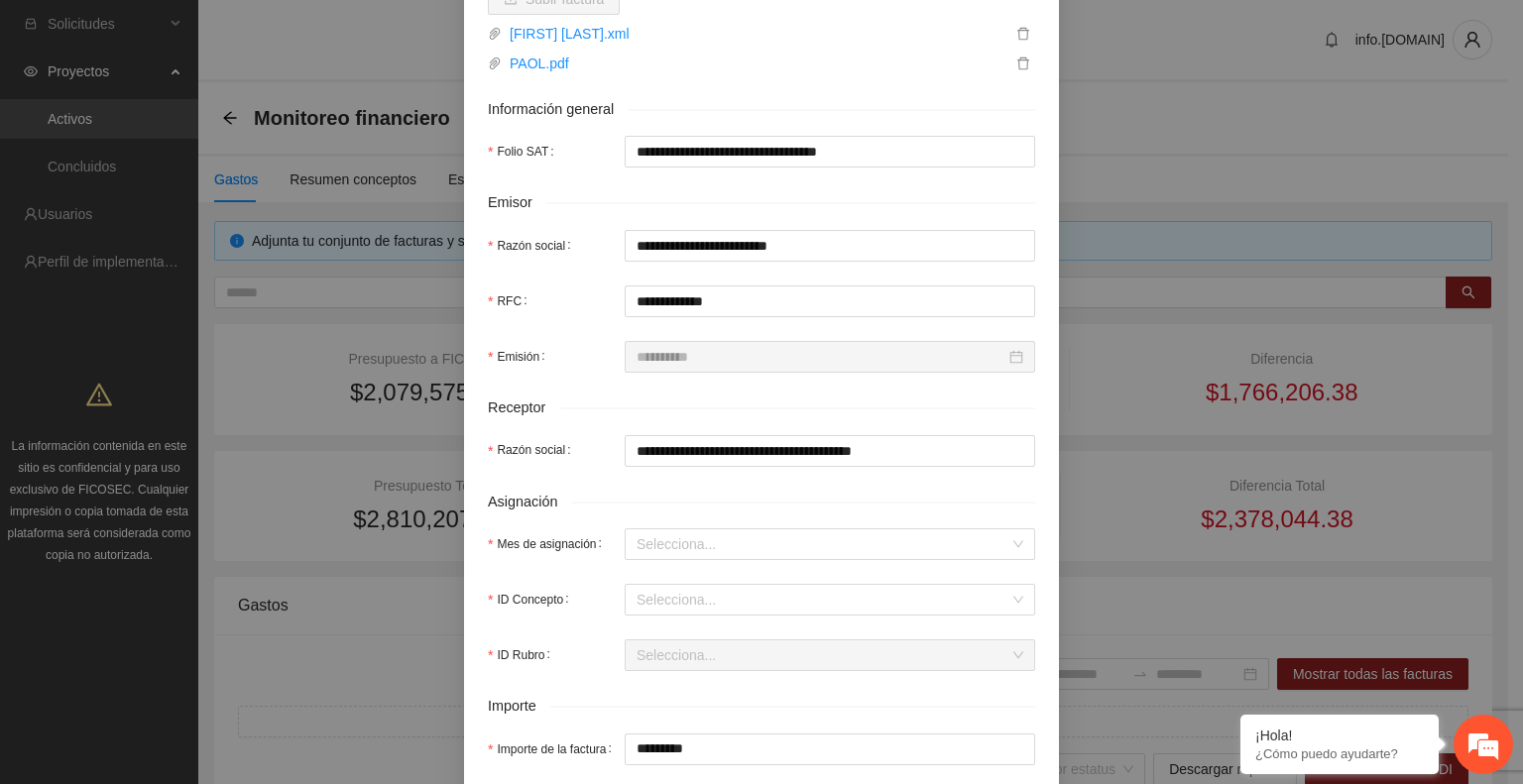 scroll, scrollTop: 313, scrollLeft: 0, axis: vertical 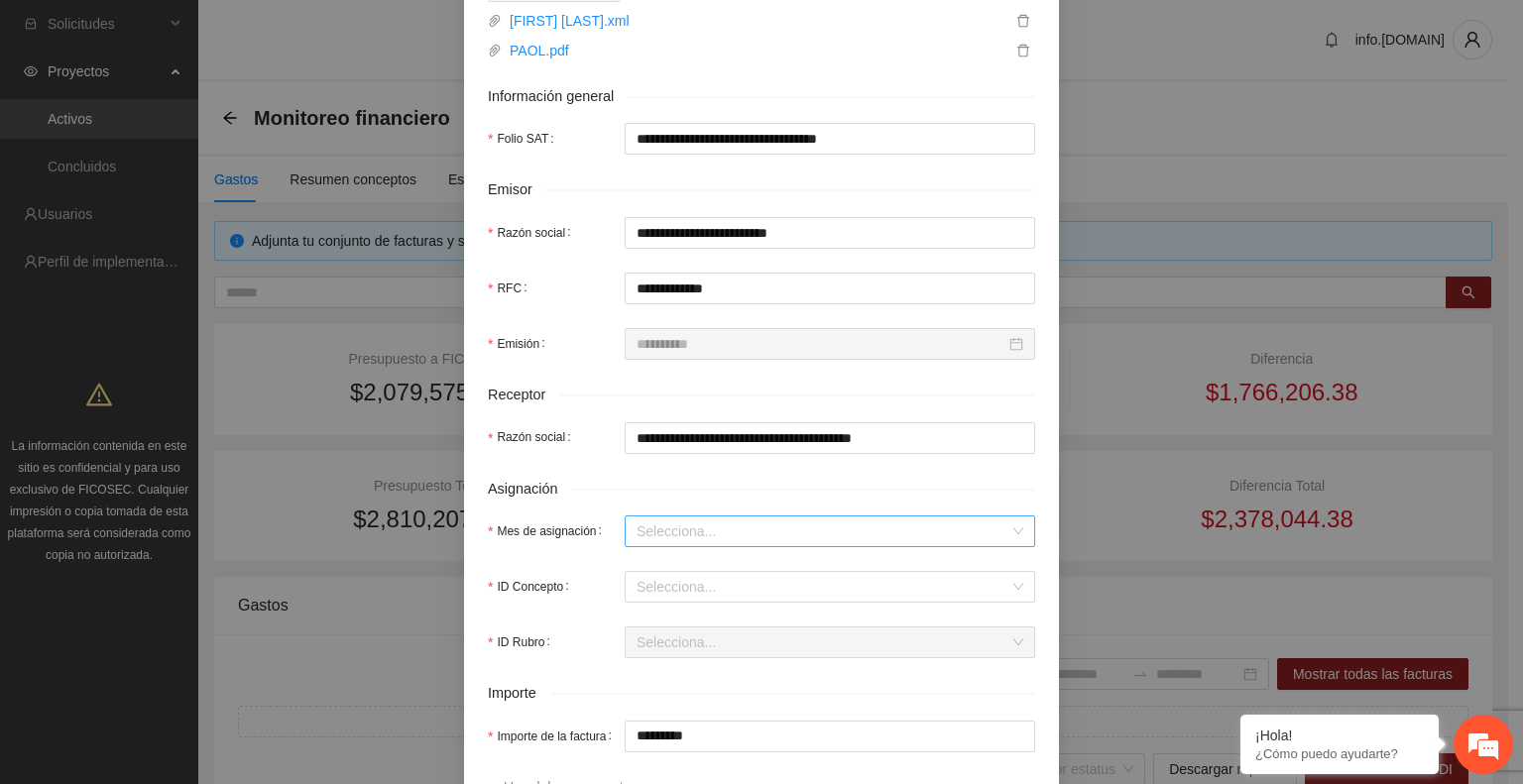 click on "Mes de asignación" at bounding box center [823, 531] 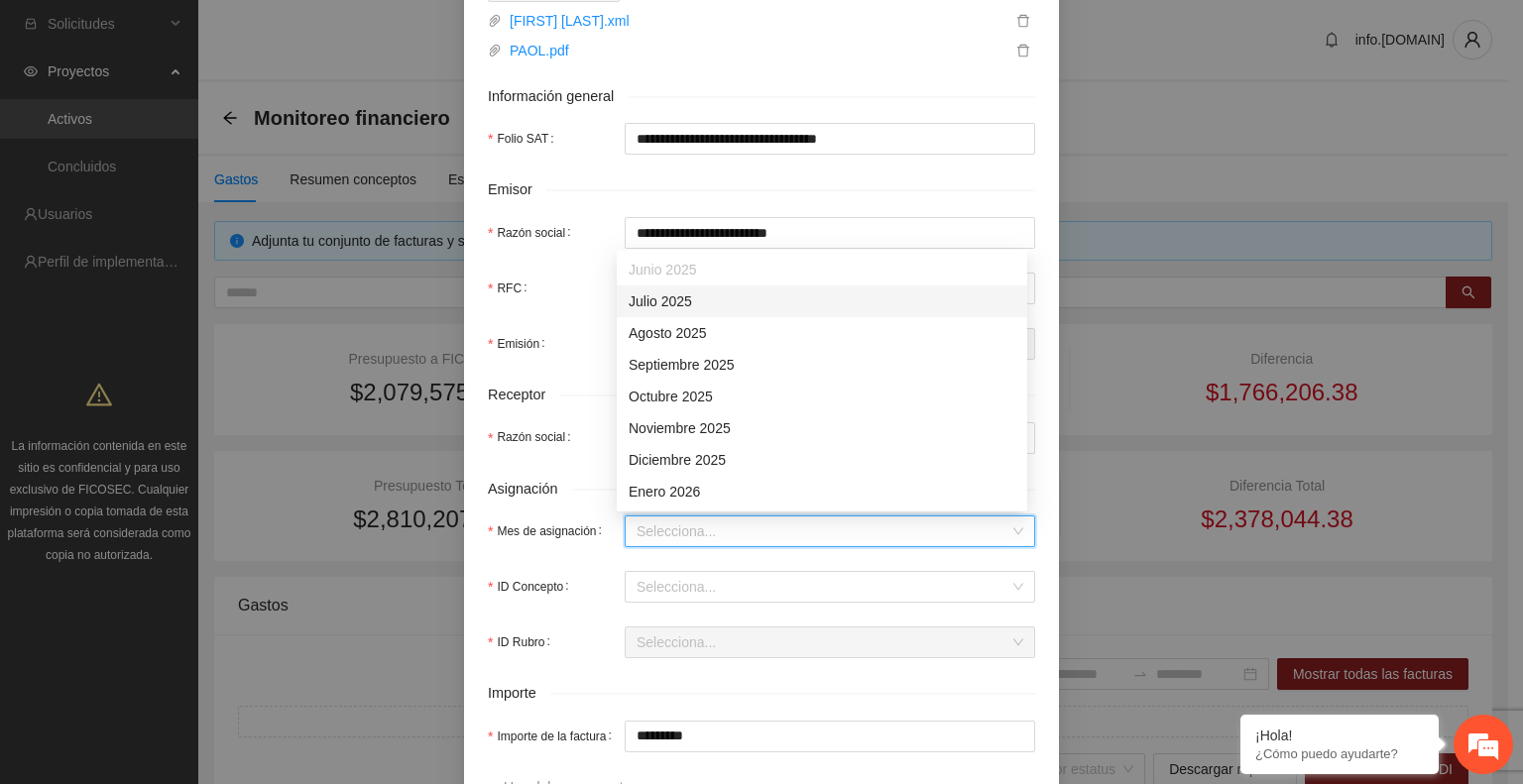 click on "Julio 2025" at bounding box center (822, 301) 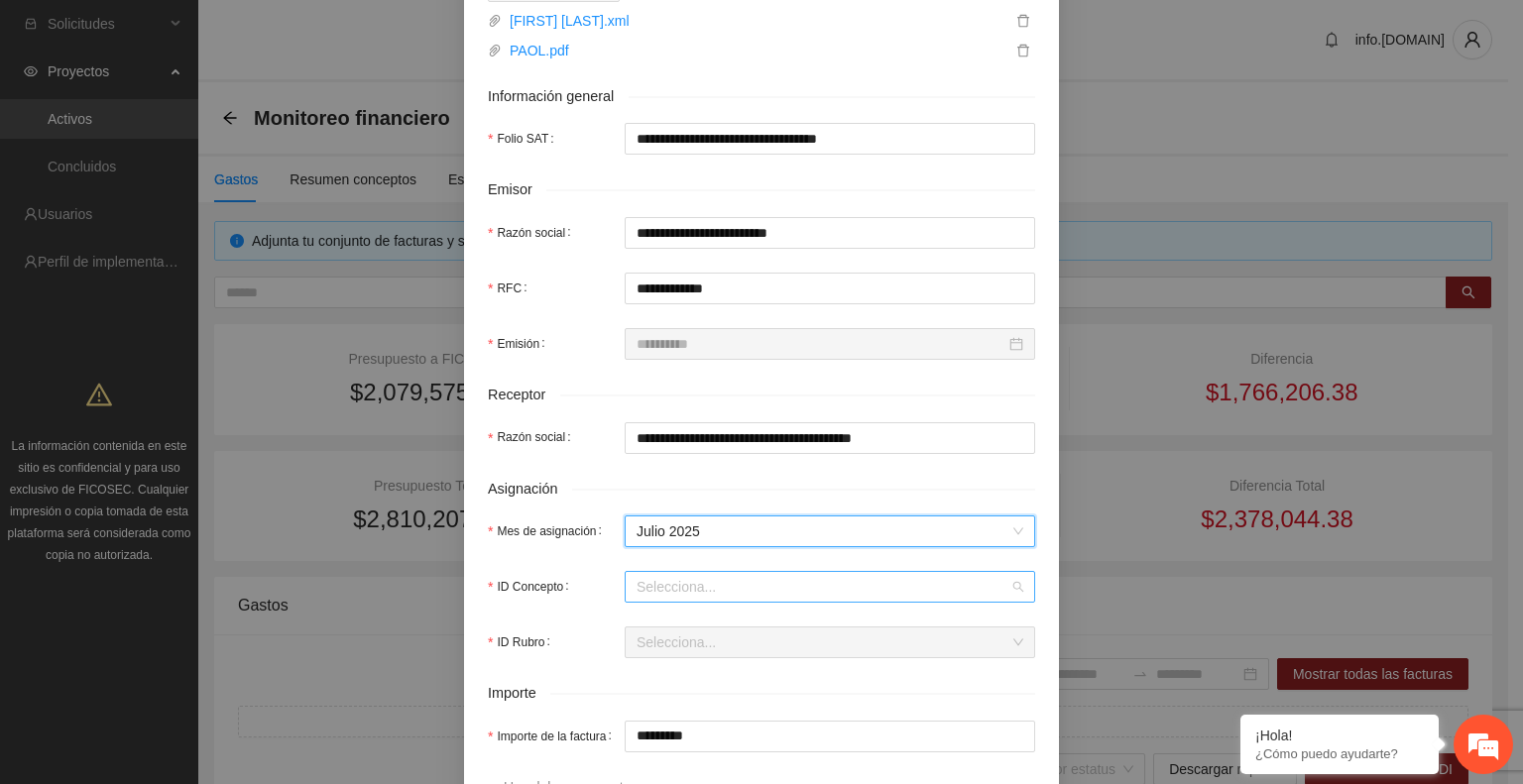 click on "ID Concepto" at bounding box center (823, 587) 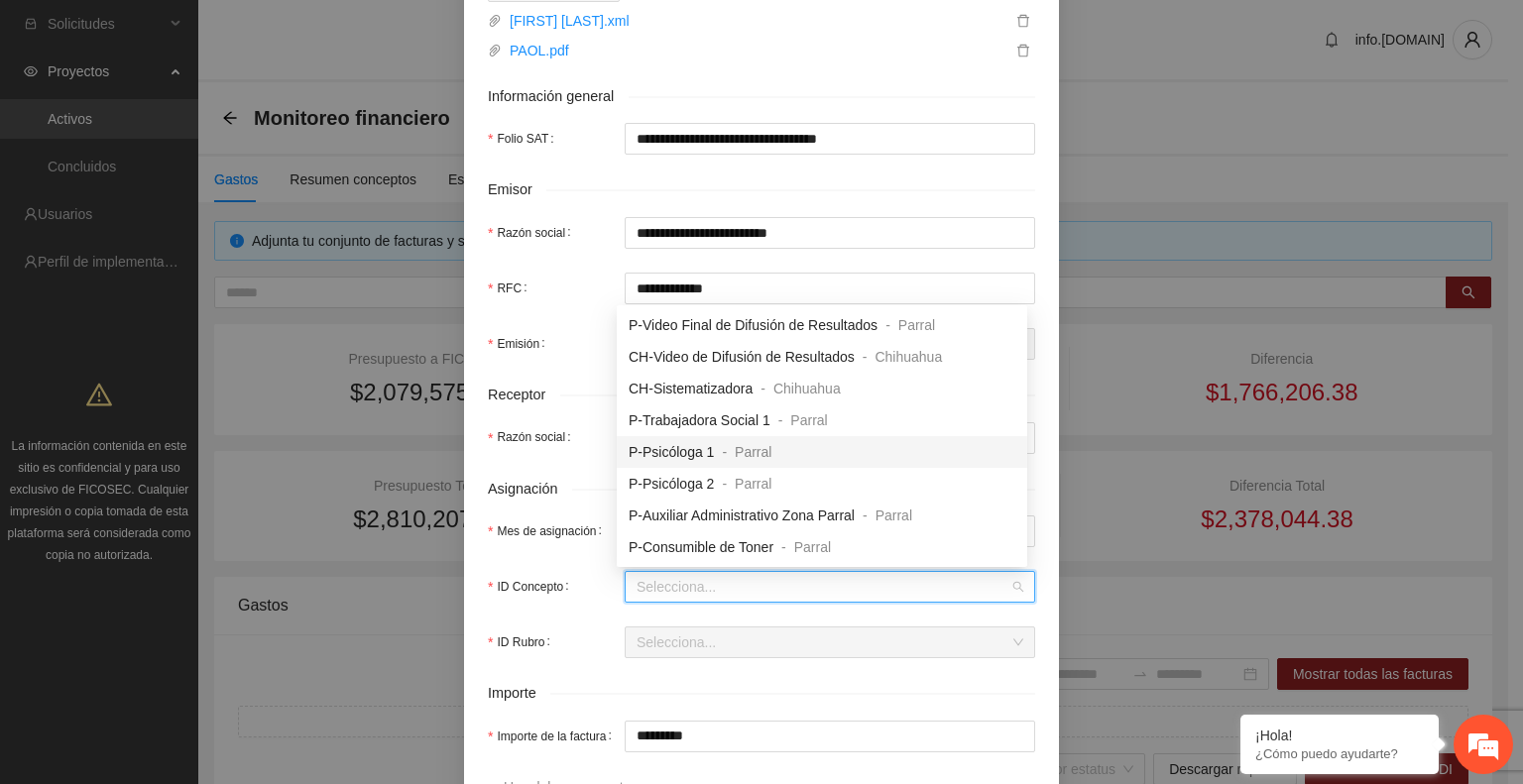 click on "-" at bounding box center (724, 452) 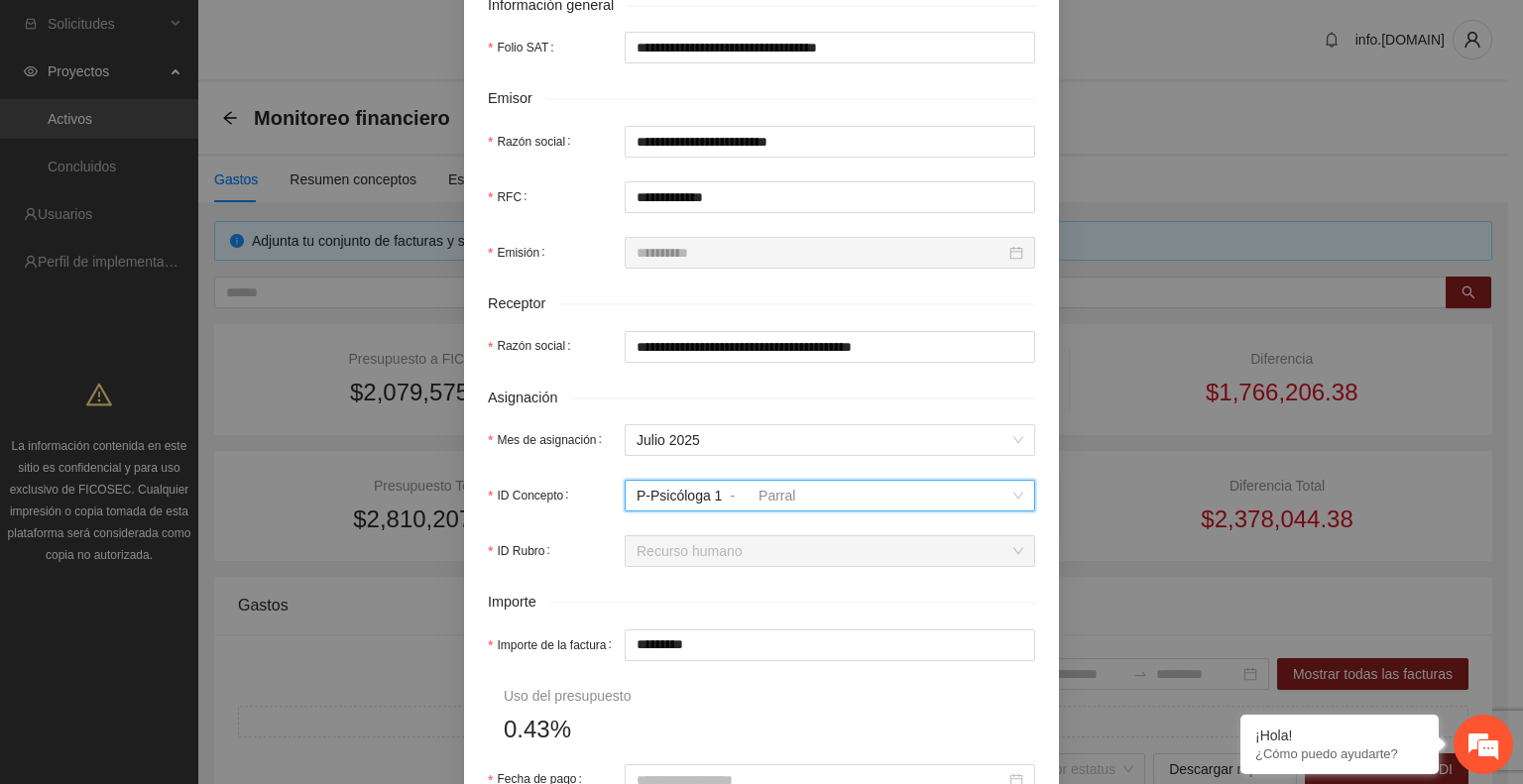 scroll, scrollTop: 408, scrollLeft: 0, axis: vertical 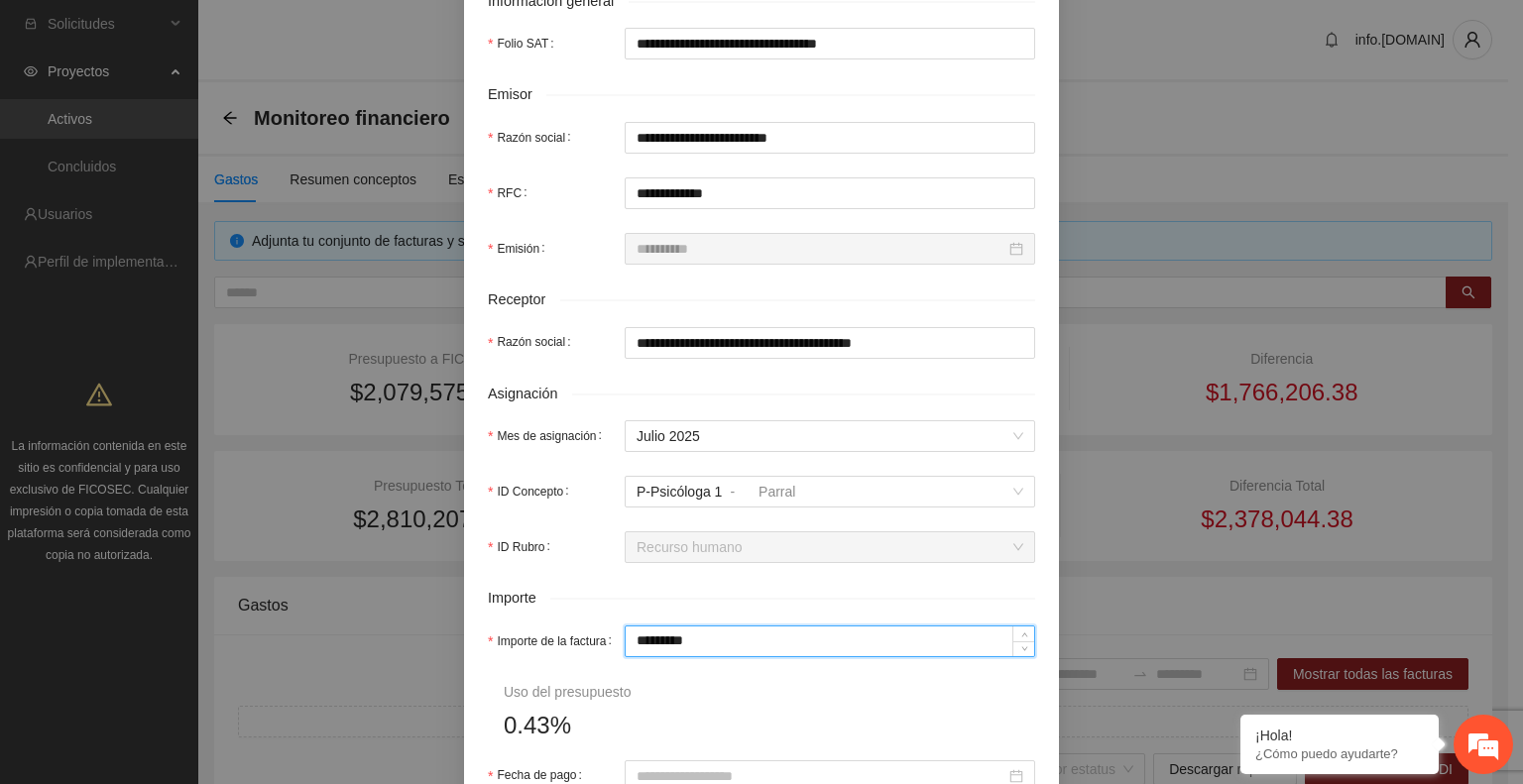 drag, startPoint x: 721, startPoint y: 636, endPoint x: 482, endPoint y: 656, distance: 239.83536 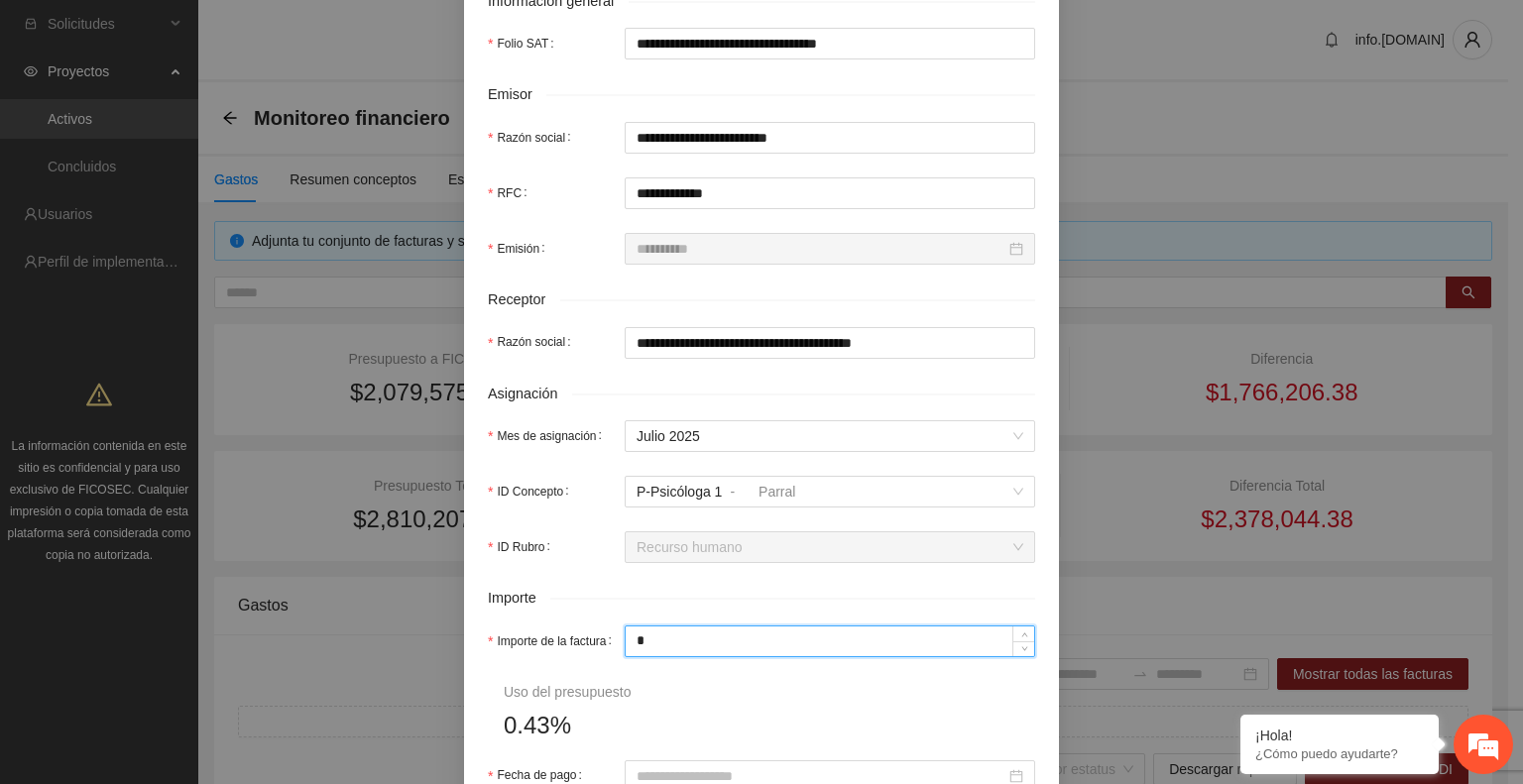 type on "****" 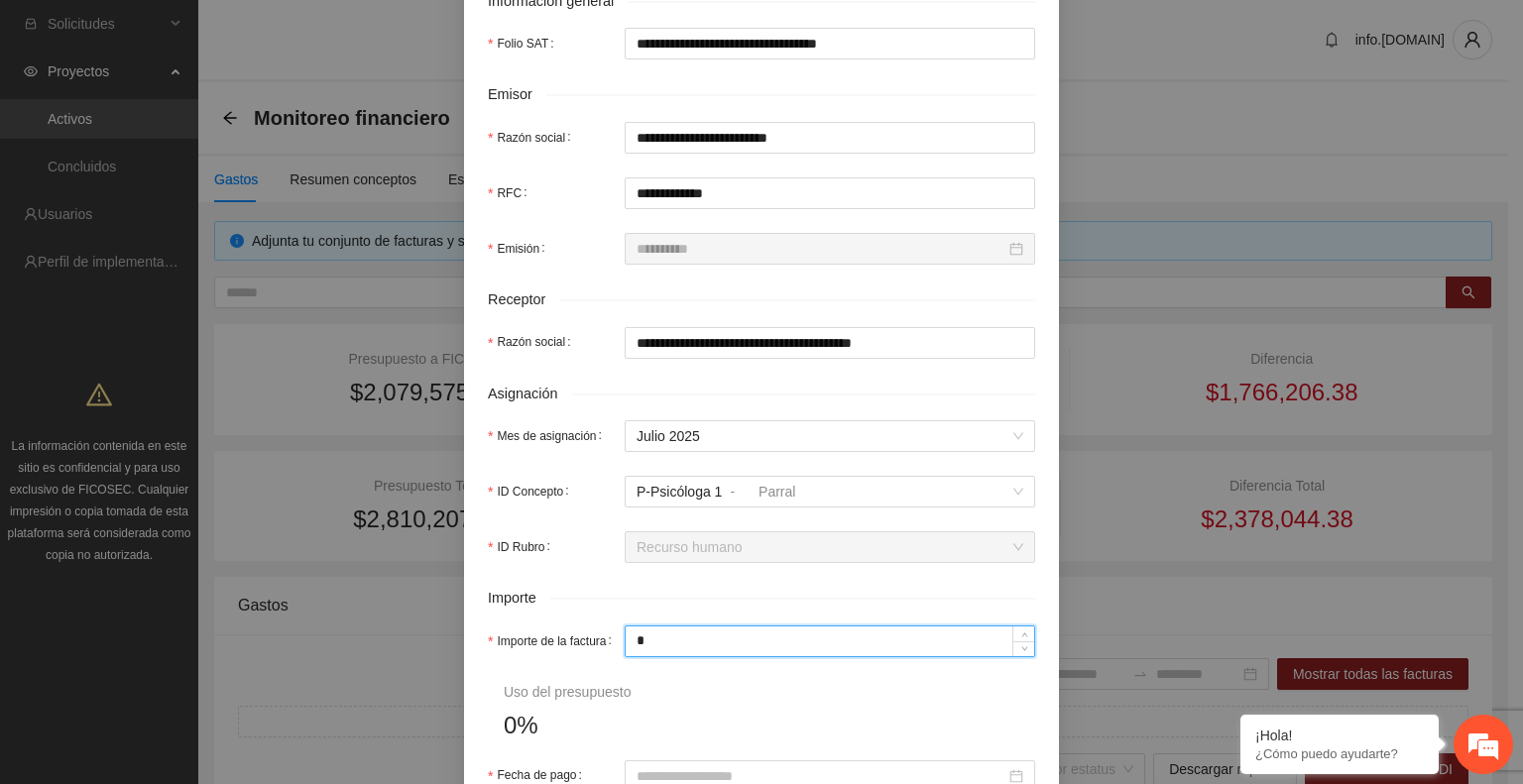 type on "**" 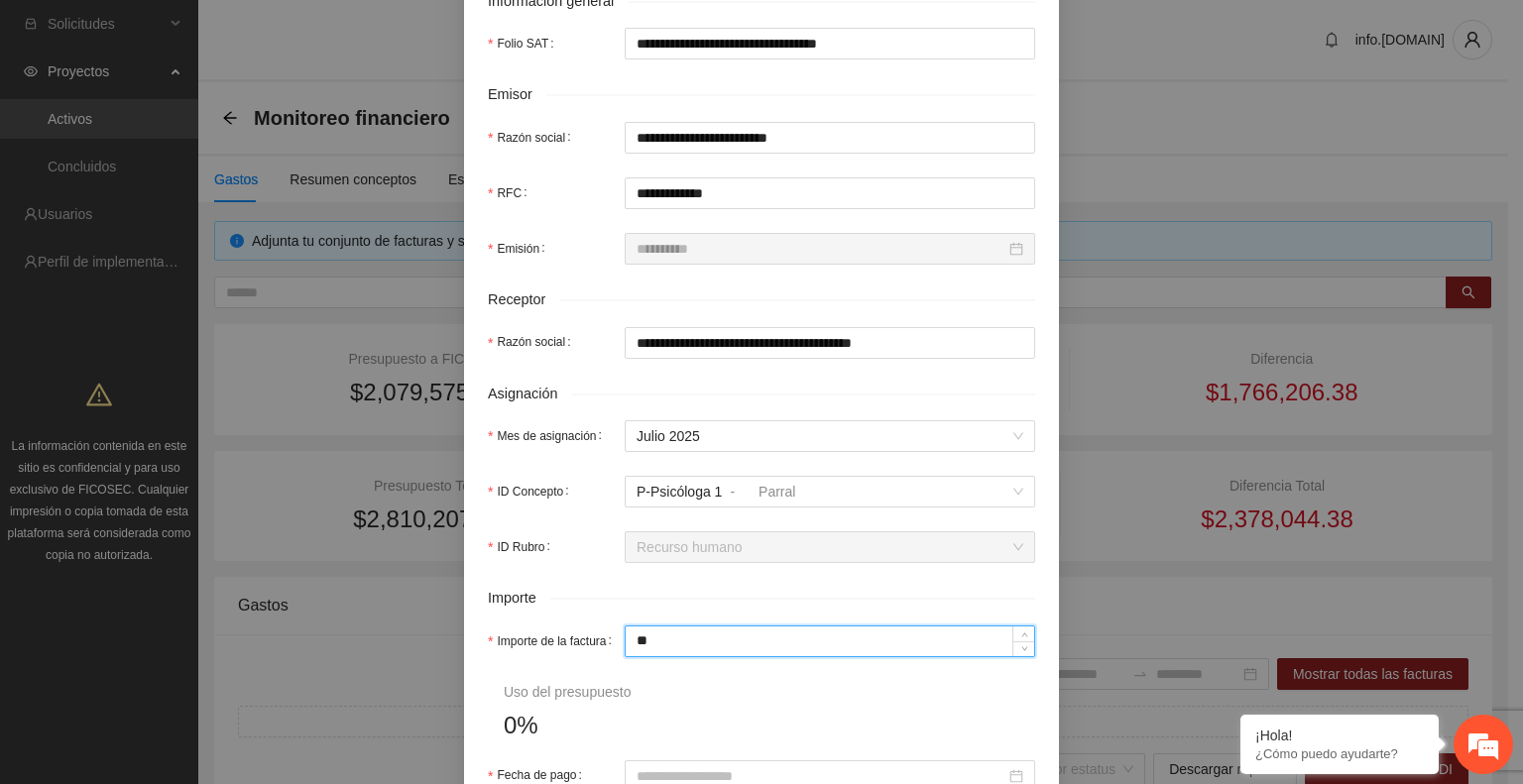 type on "*****" 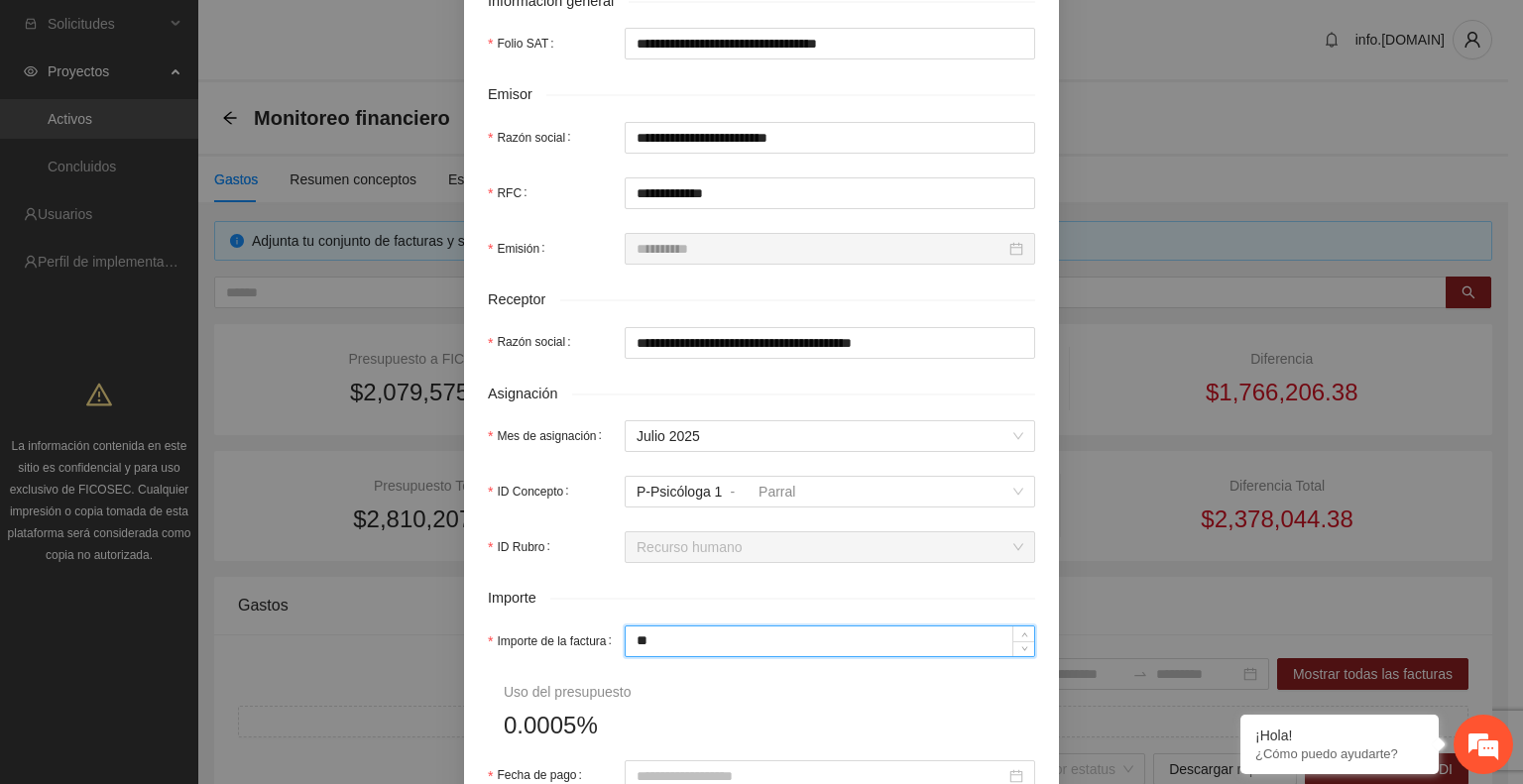 type on "***" 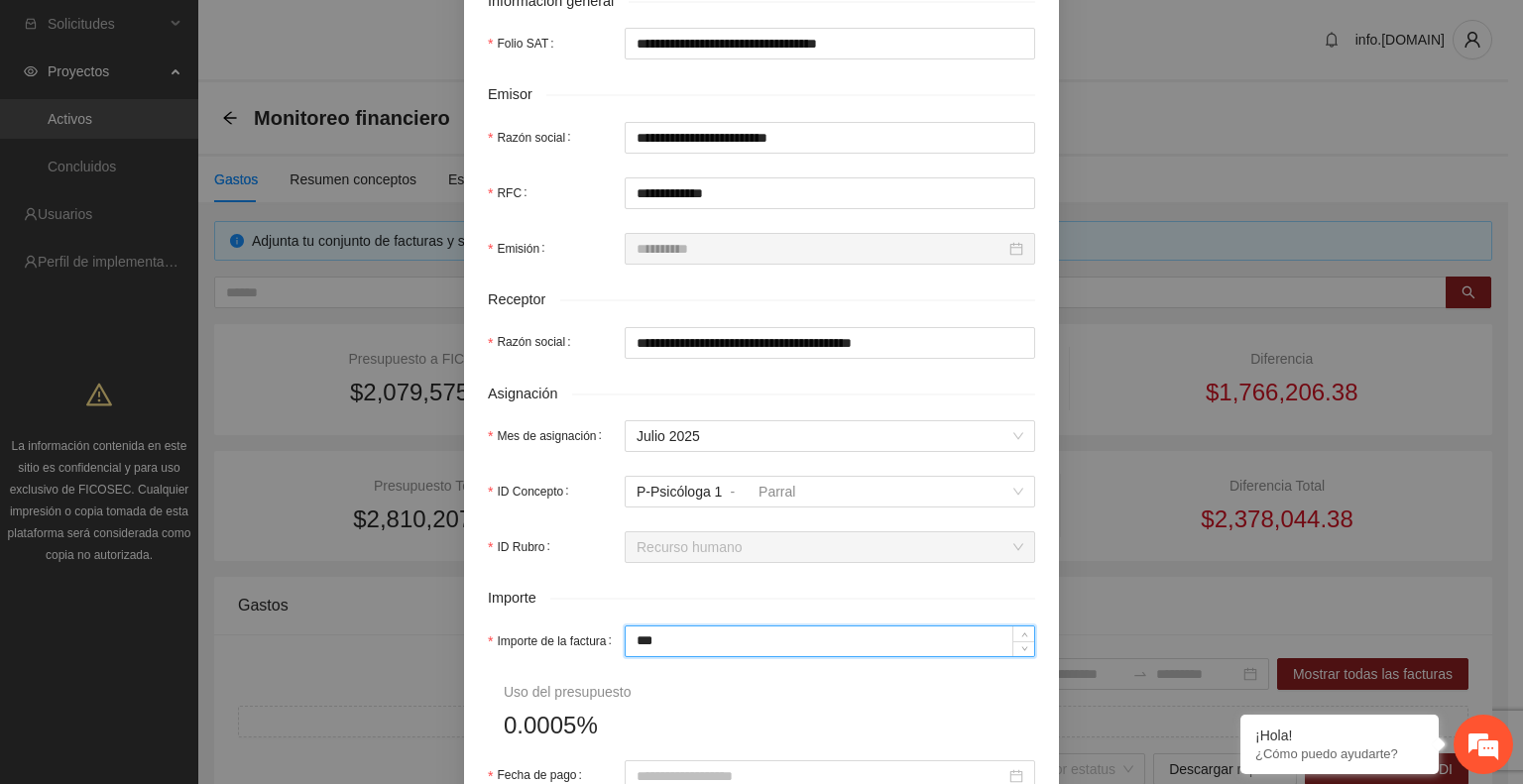 type on "******" 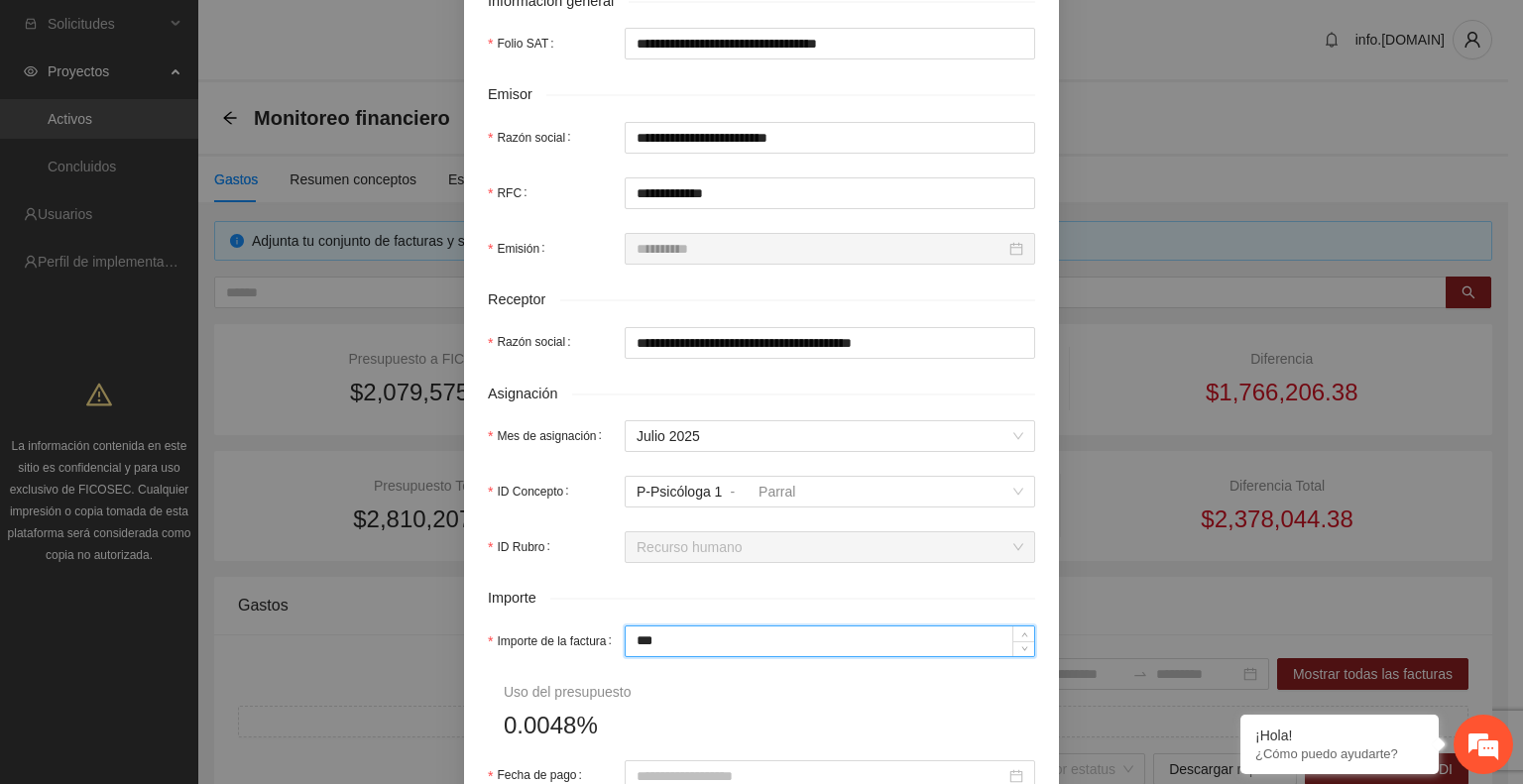 type on "*****" 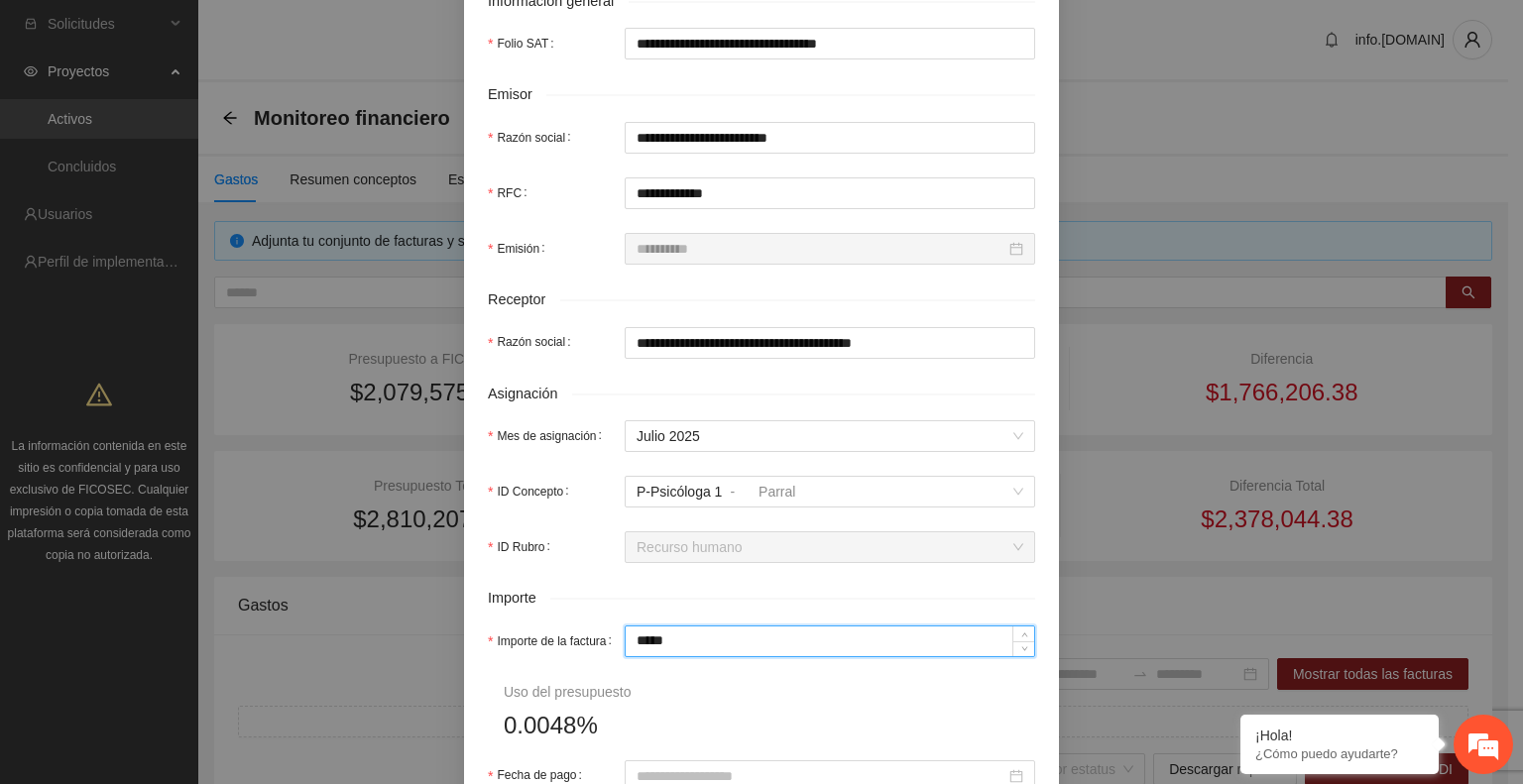 type on "*******" 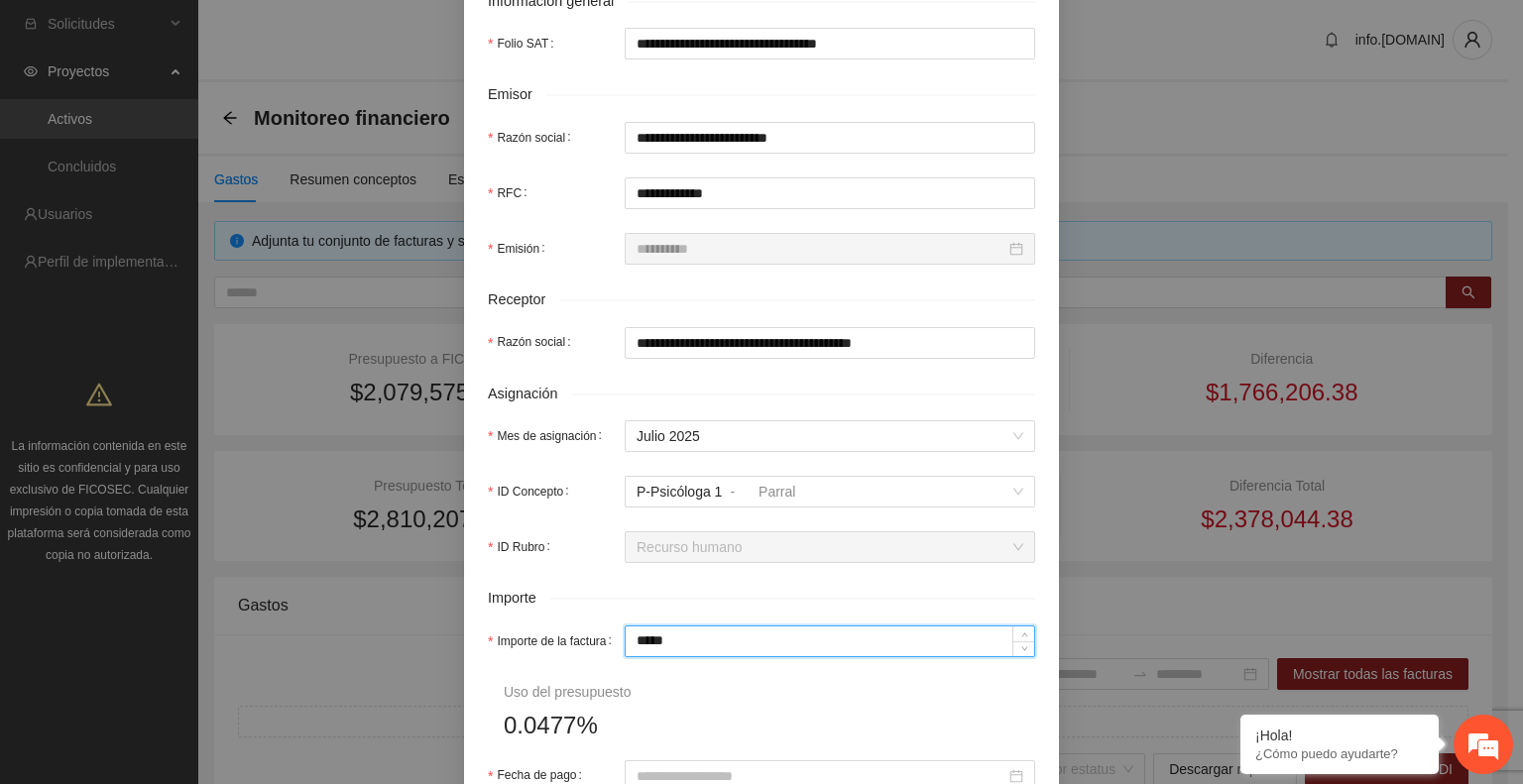 type on "******" 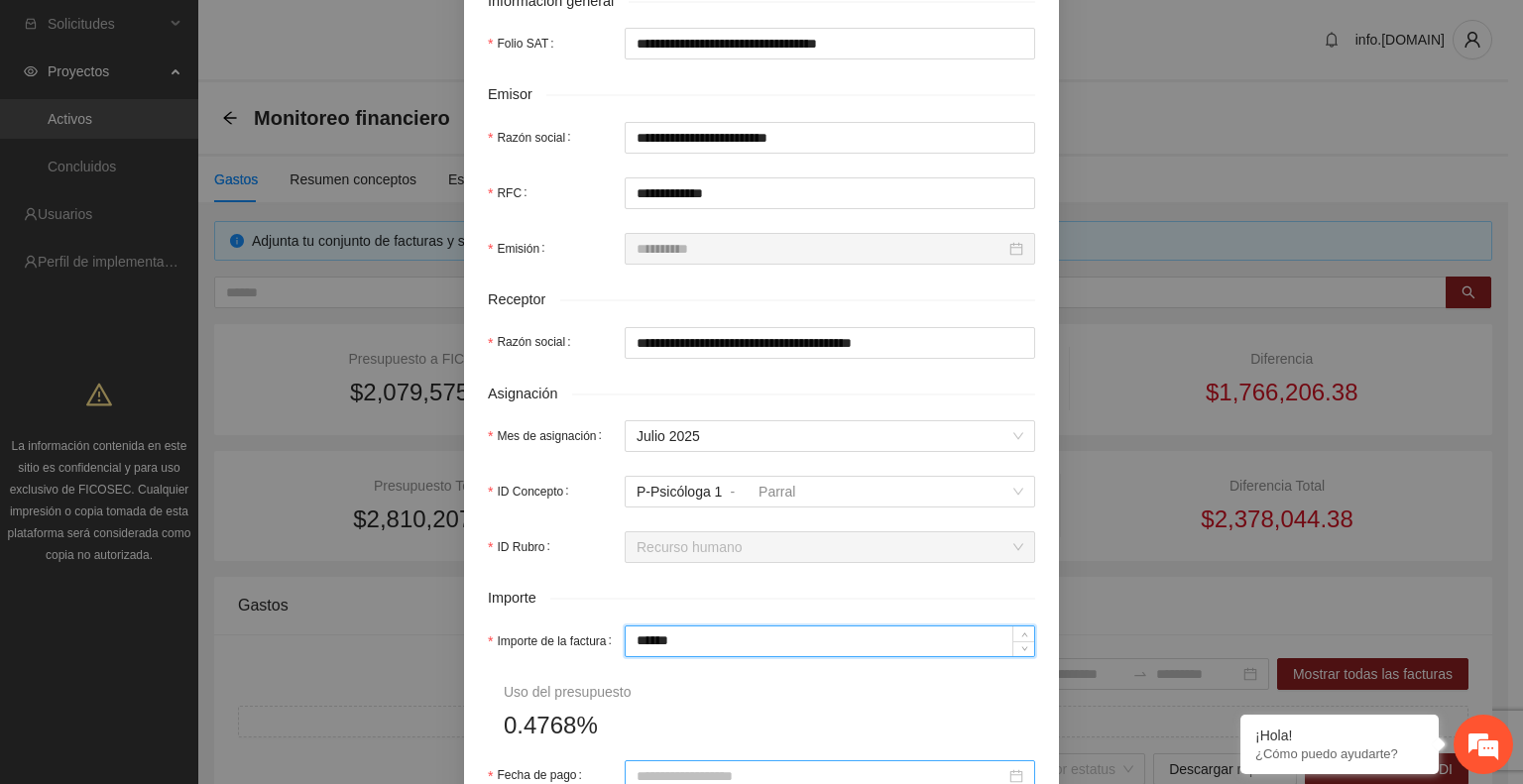 type on "******" 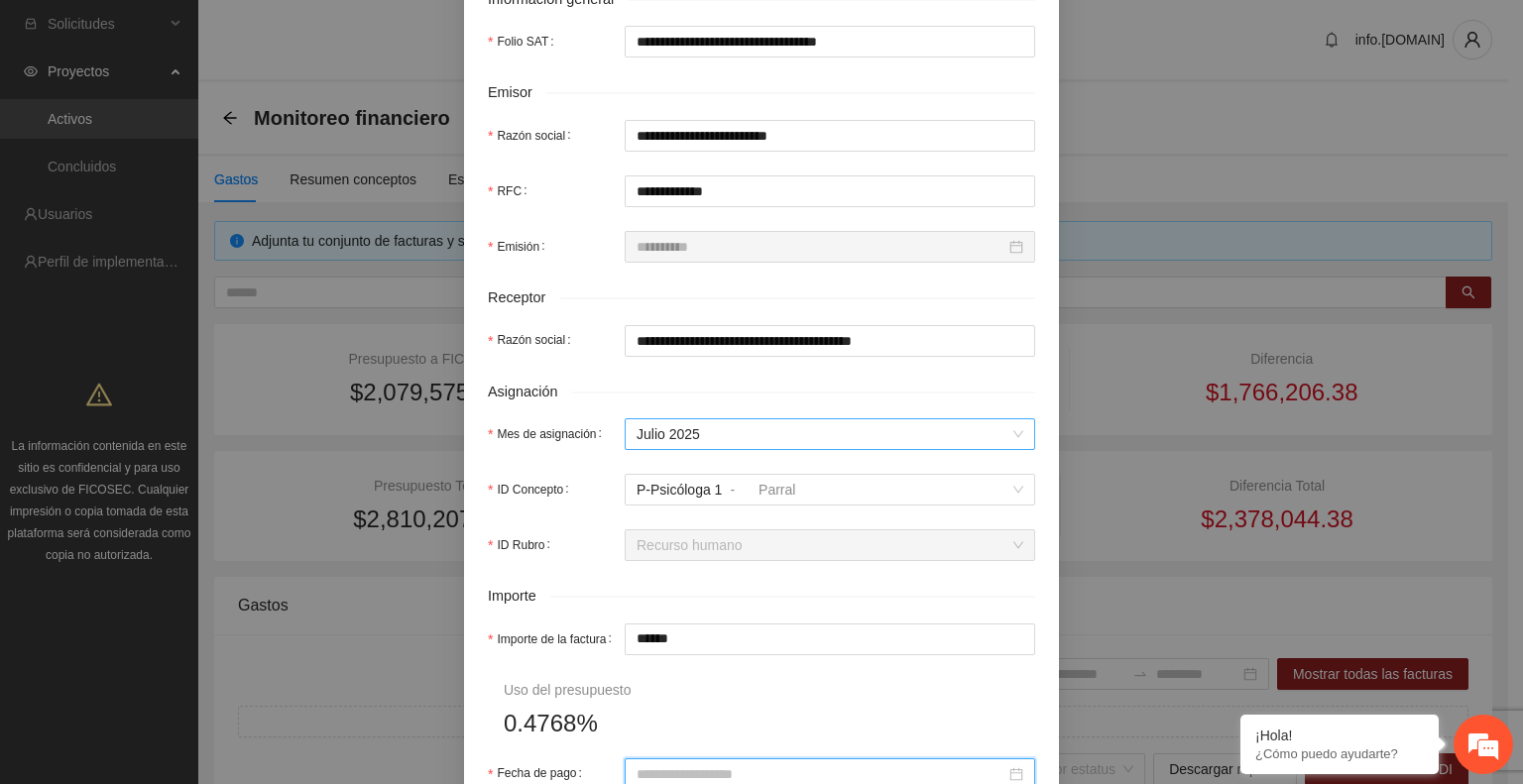 type on "**********" 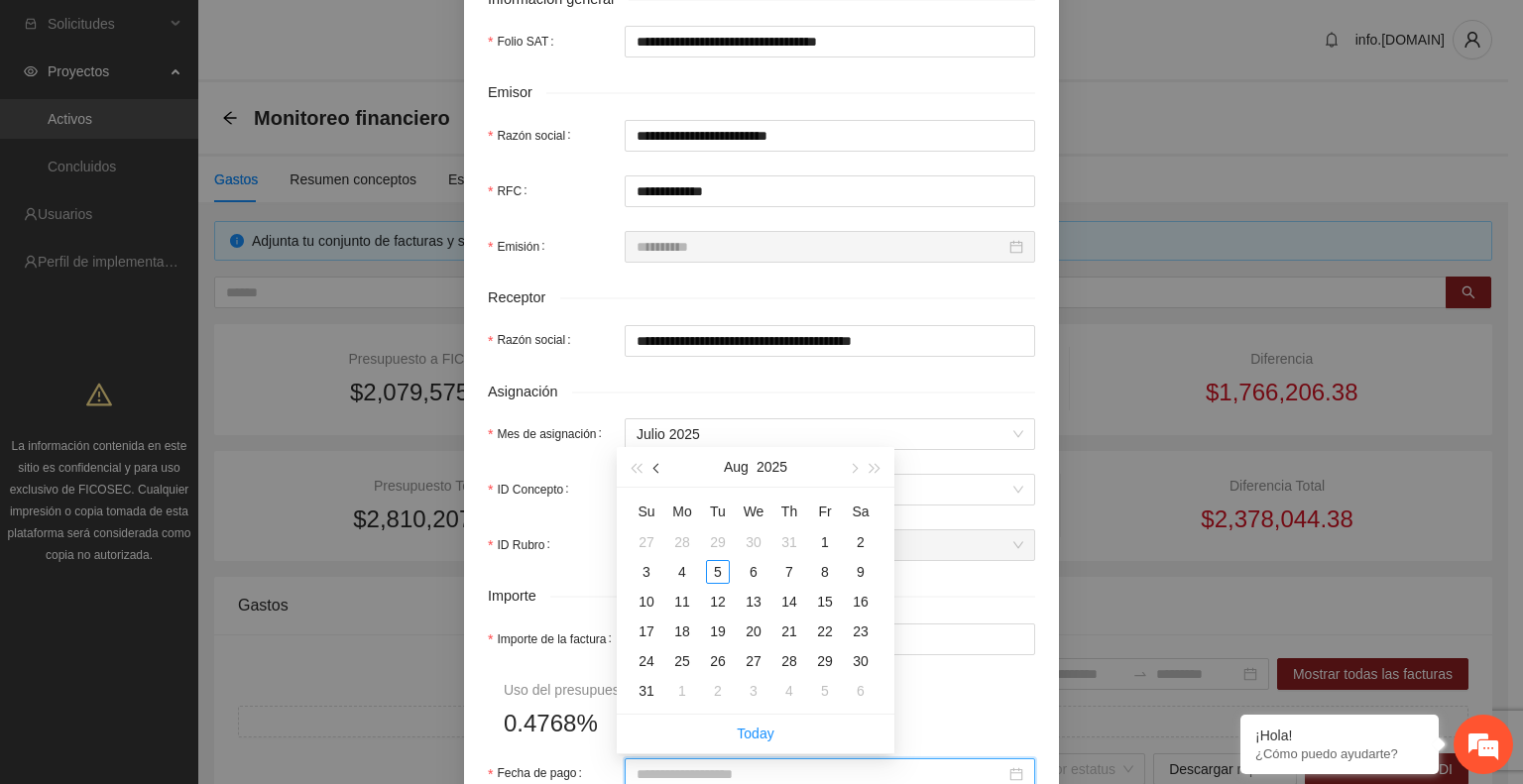 click at bounding box center (658, 469) 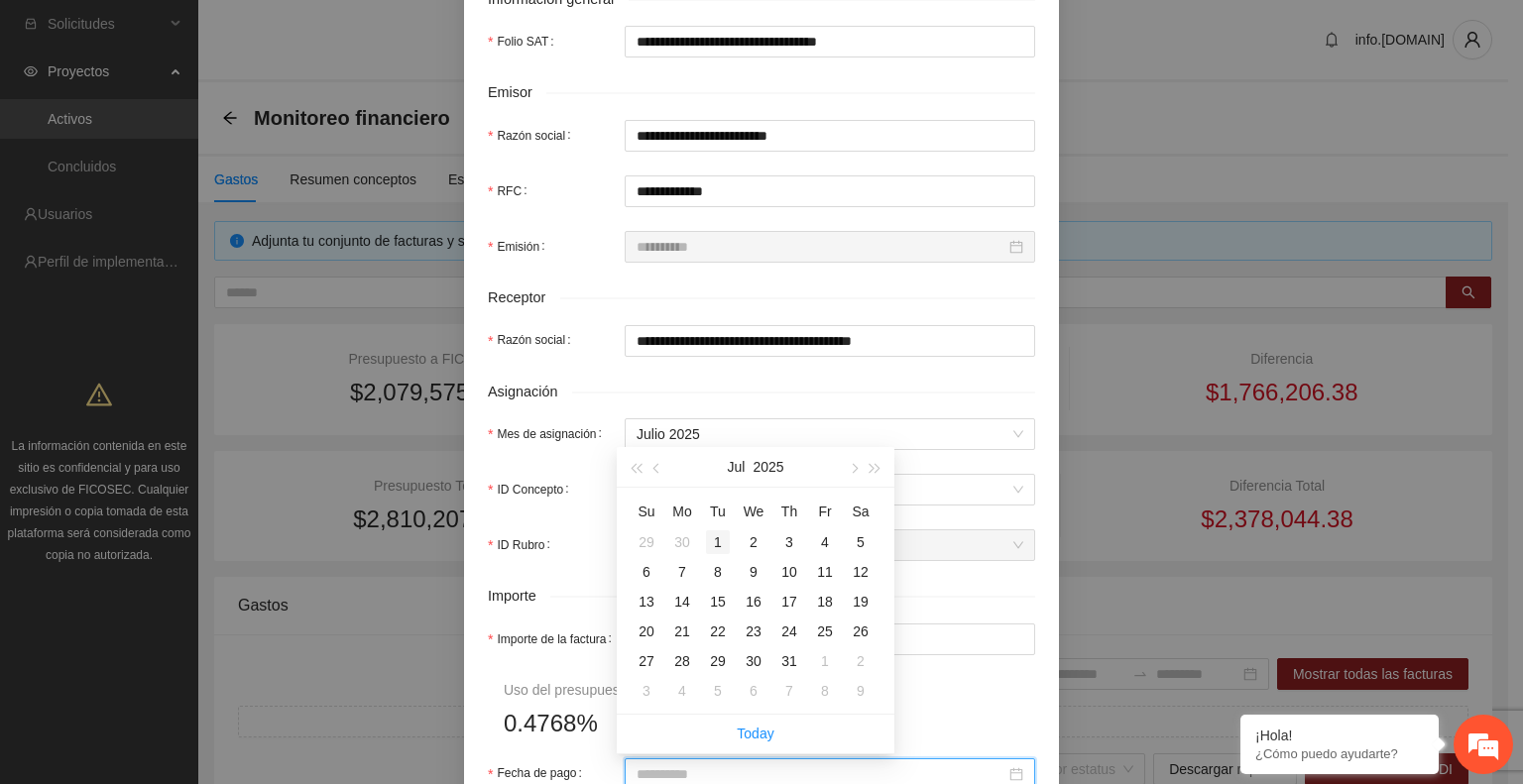 type on "**********" 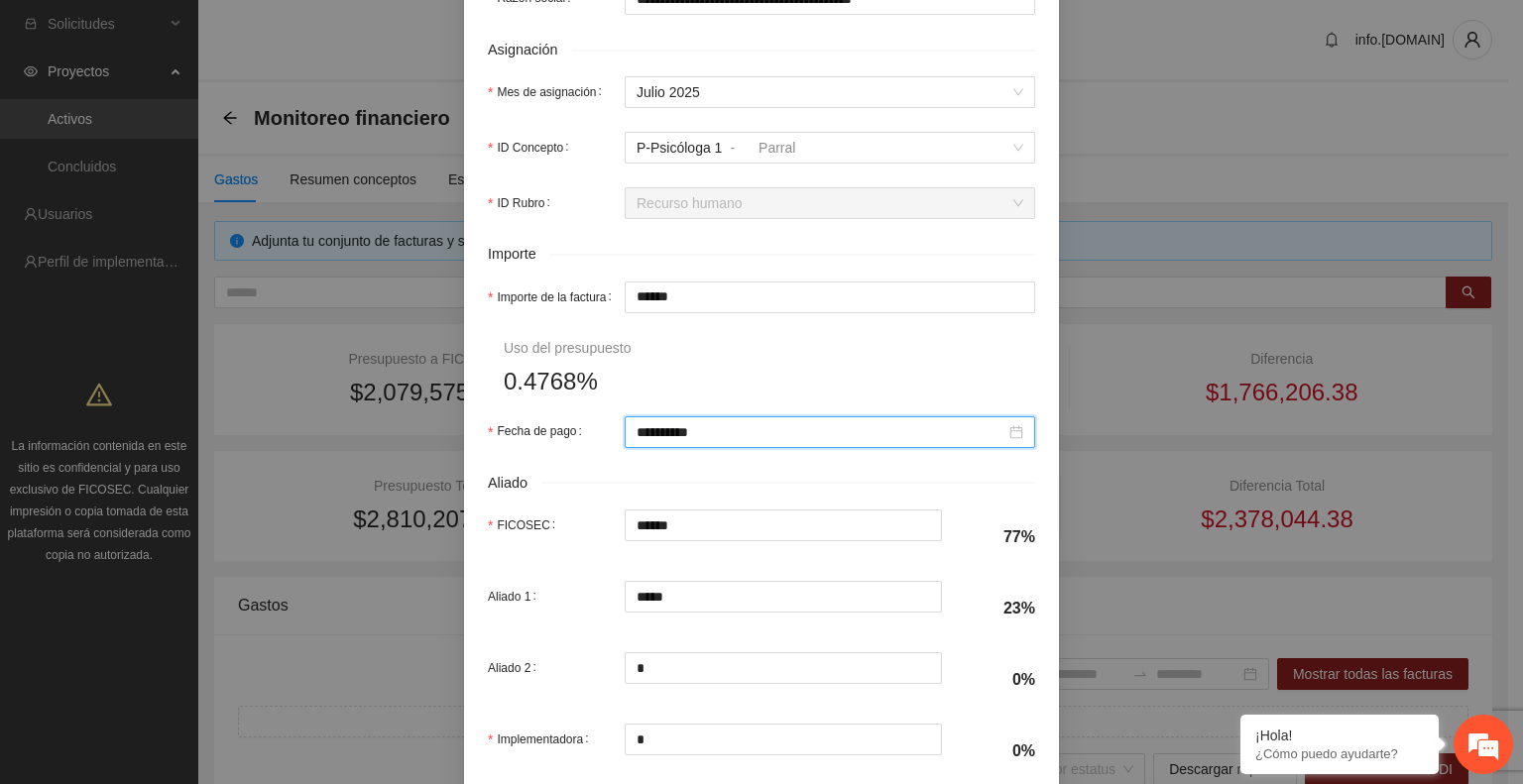 scroll, scrollTop: 862, scrollLeft: 0, axis: vertical 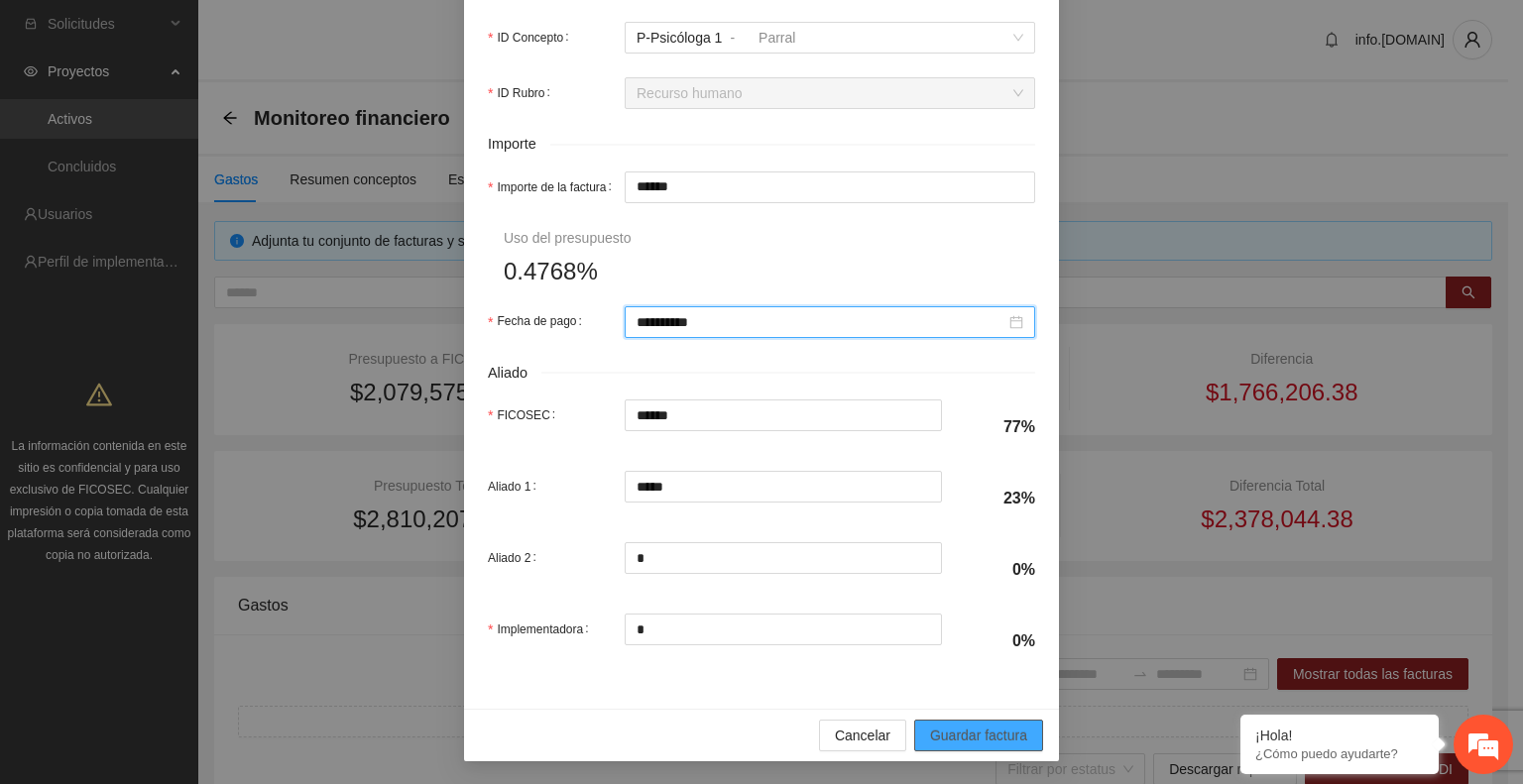 click on "Guardar factura" at bounding box center (979, 735) 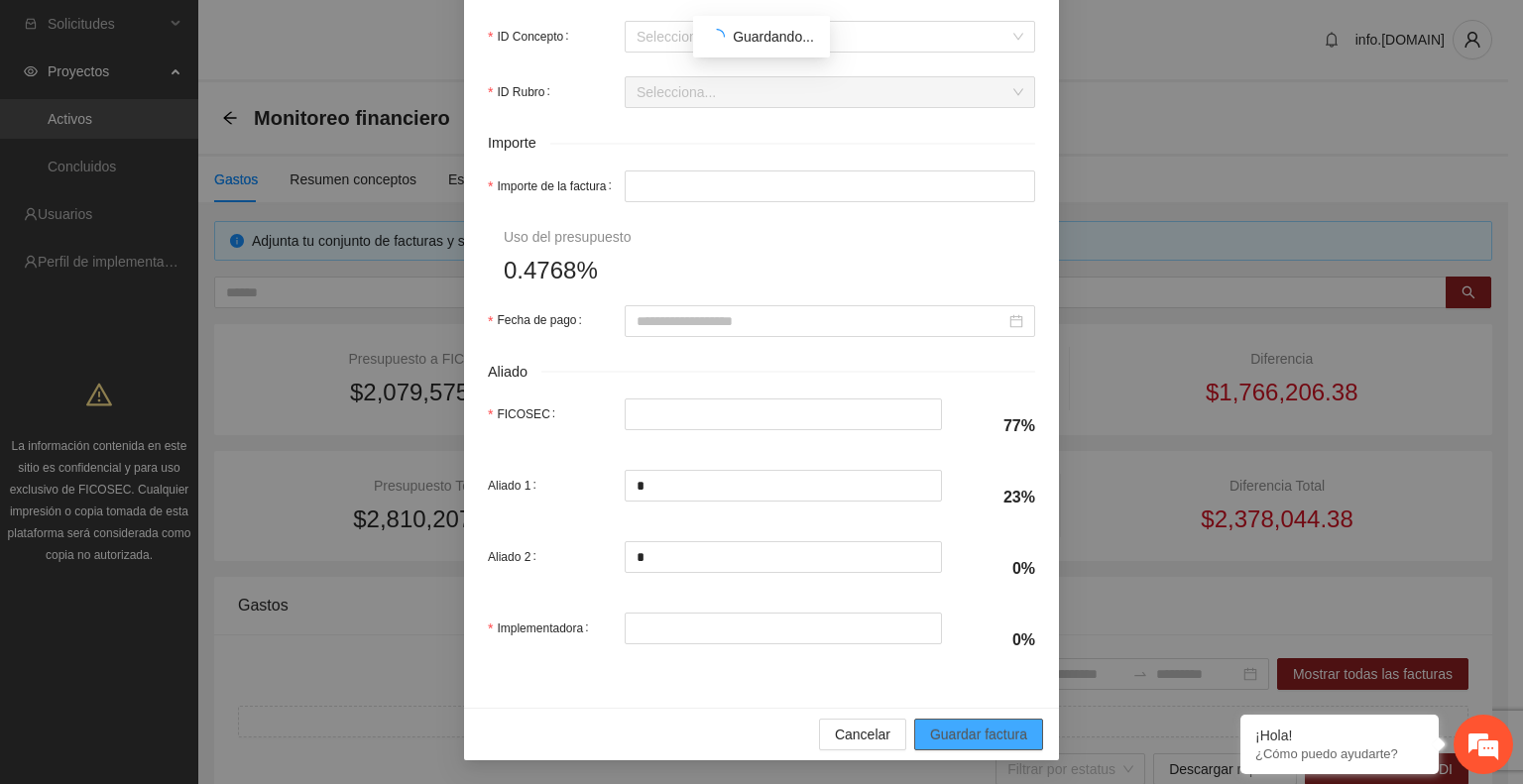 scroll, scrollTop: 803, scrollLeft: 0, axis: vertical 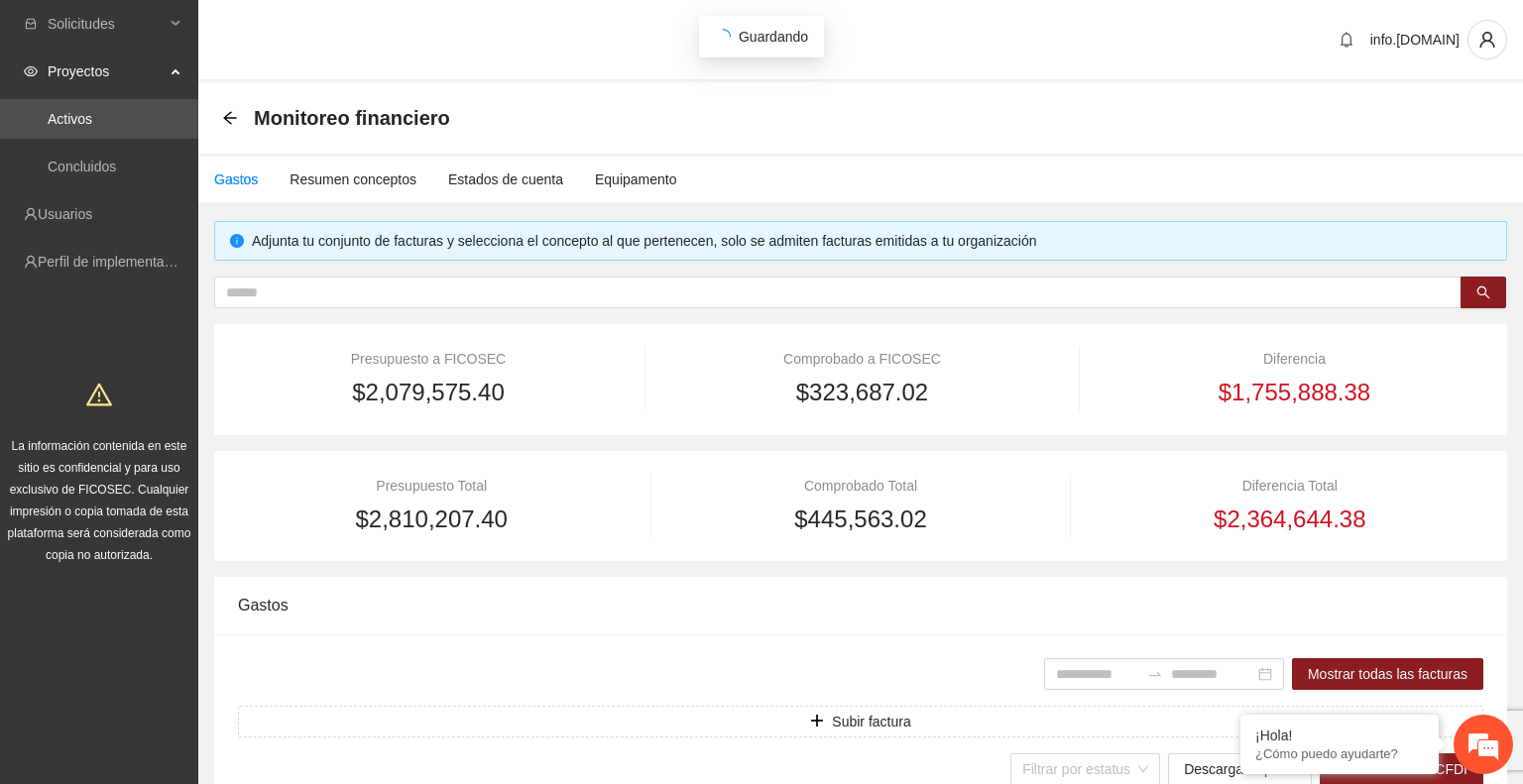 type on "**********" 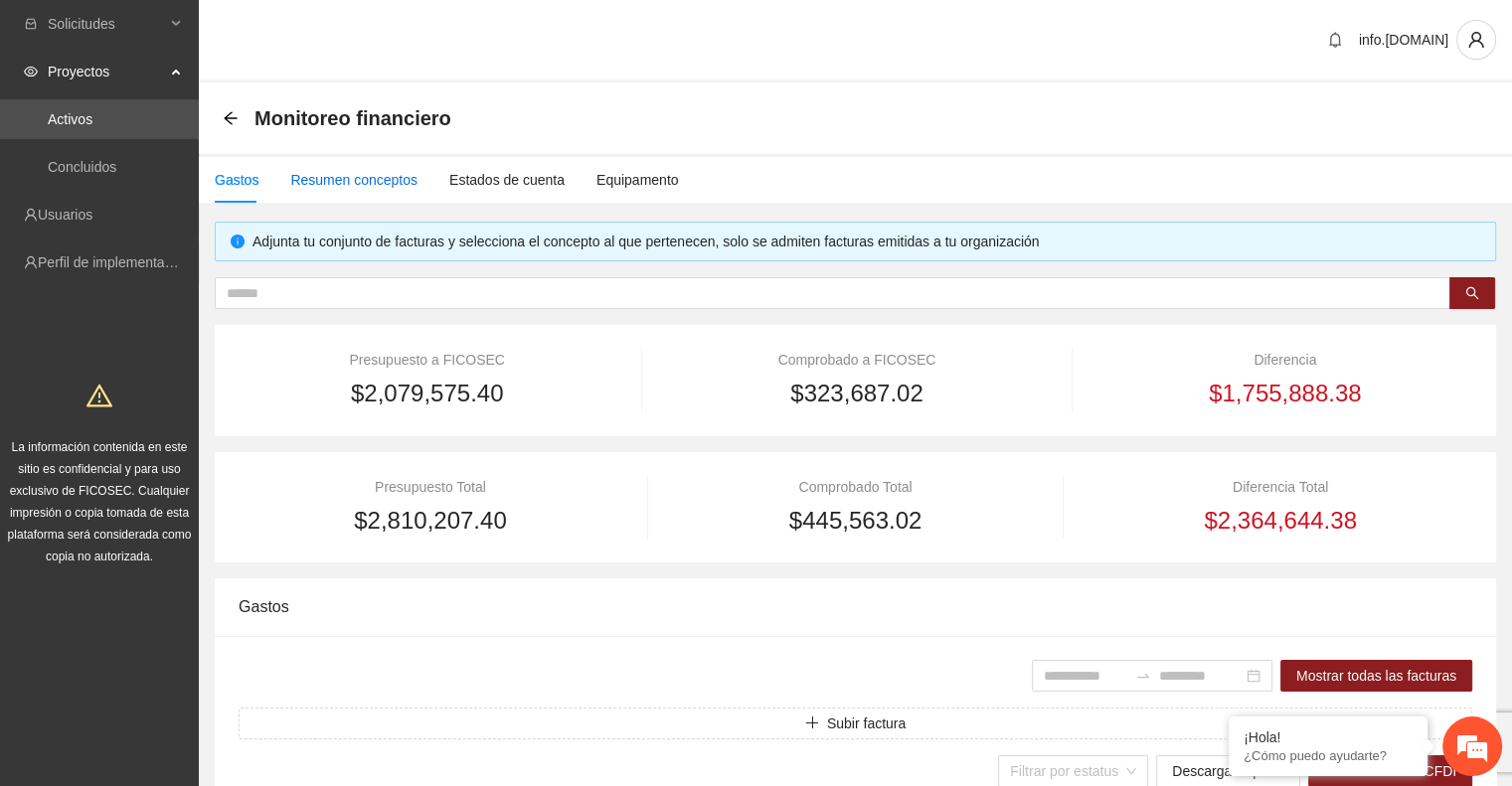 click on "Resumen conceptos" at bounding box center [354, 180] 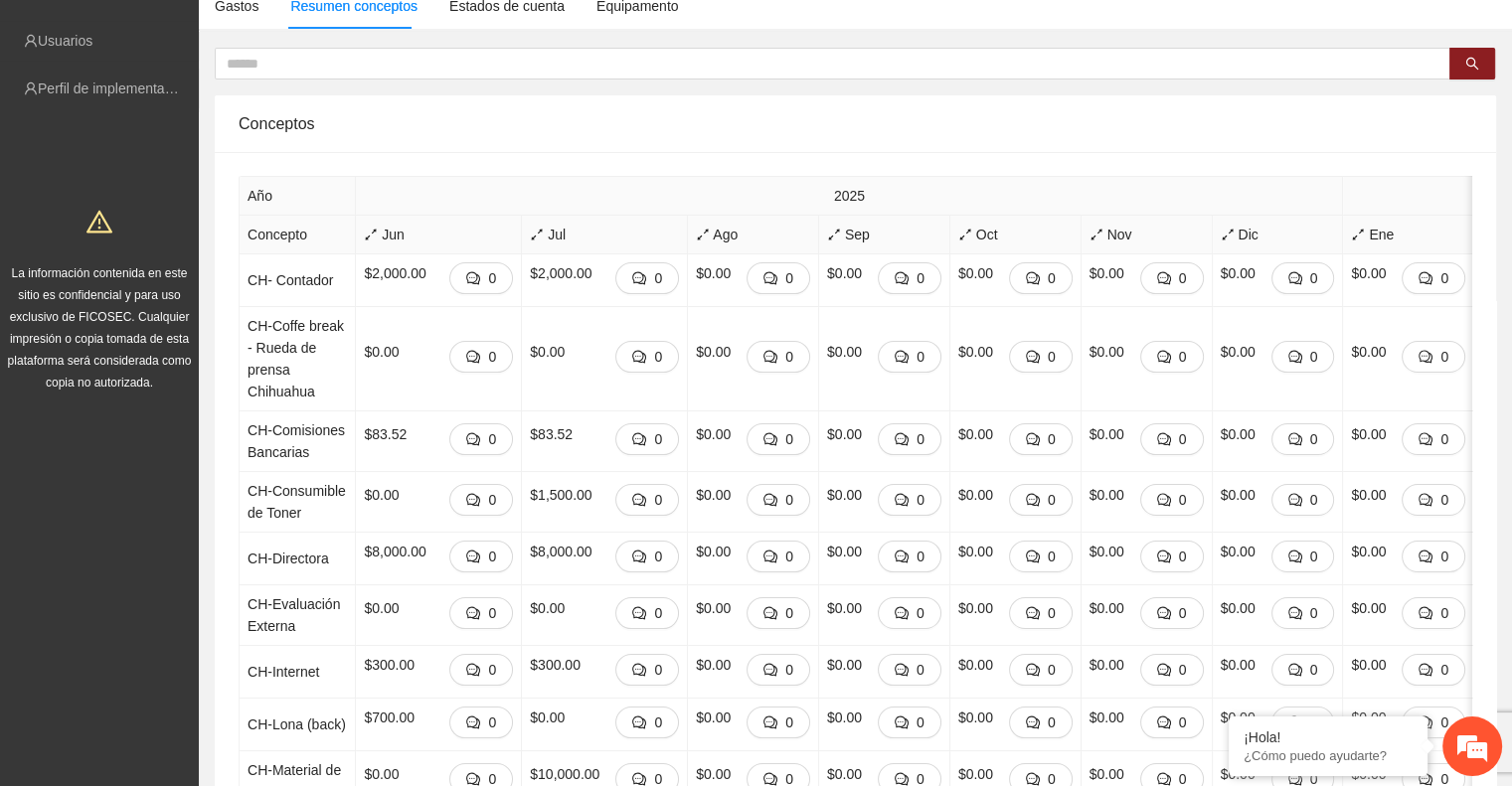 scroll, scrollTop: 0, scrollLeft: 0, axis: both 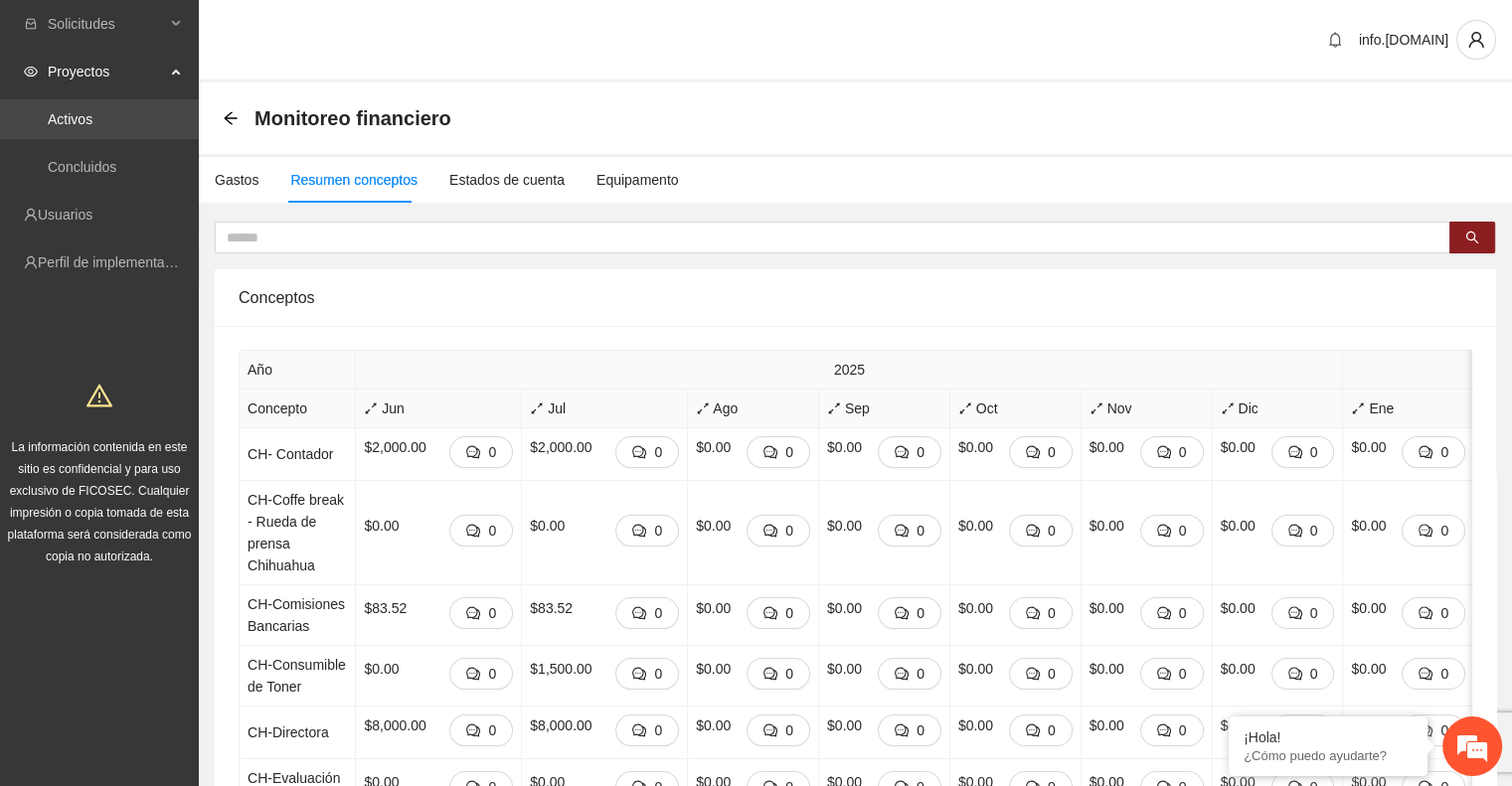 click on "Activos" at bounding box center [70, 119] 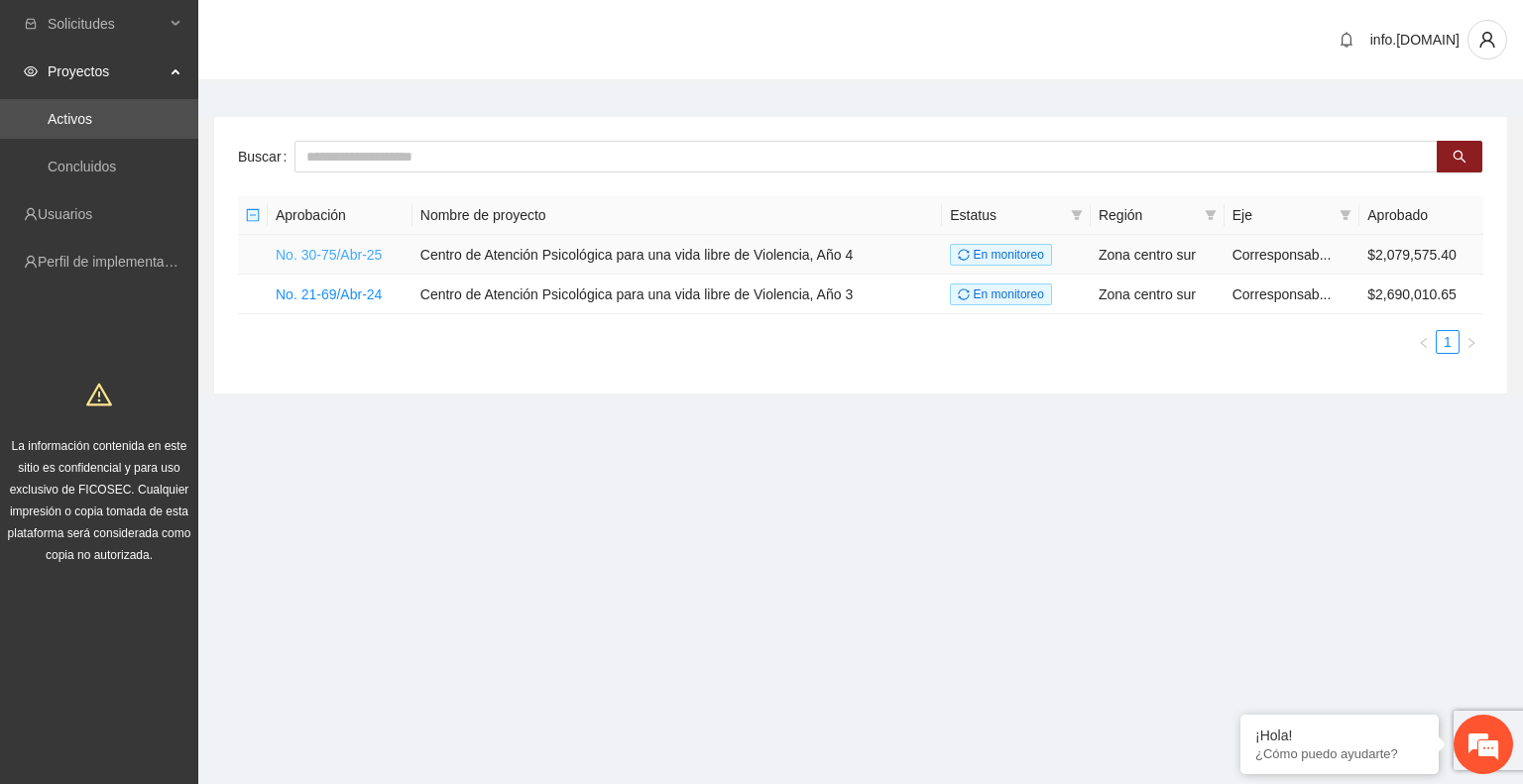 click on "No. 30-75/Abr-25" at bounding box center (328, 255) 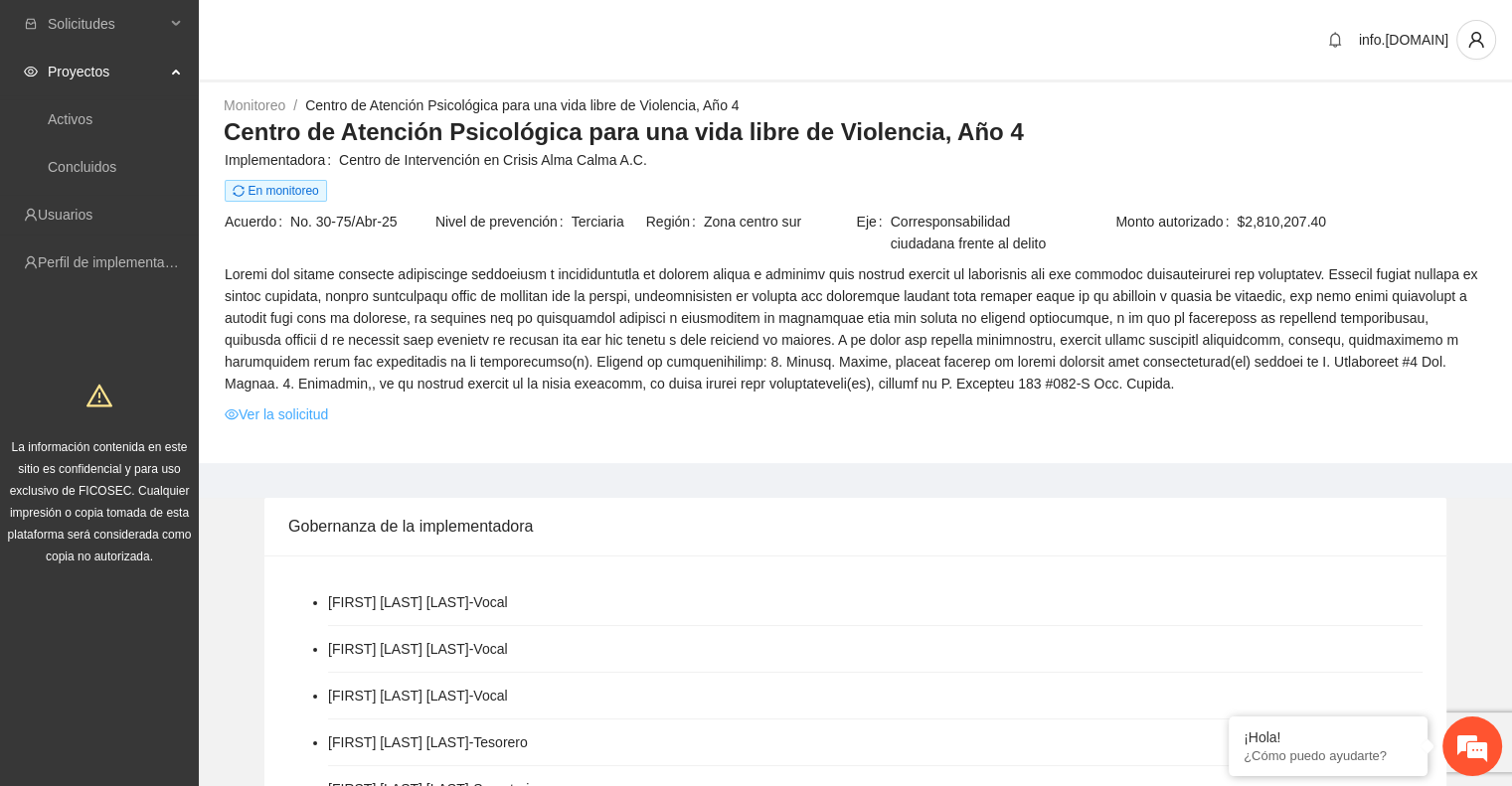 click on "Ver la solicitud" at bounding box center [276, 414] 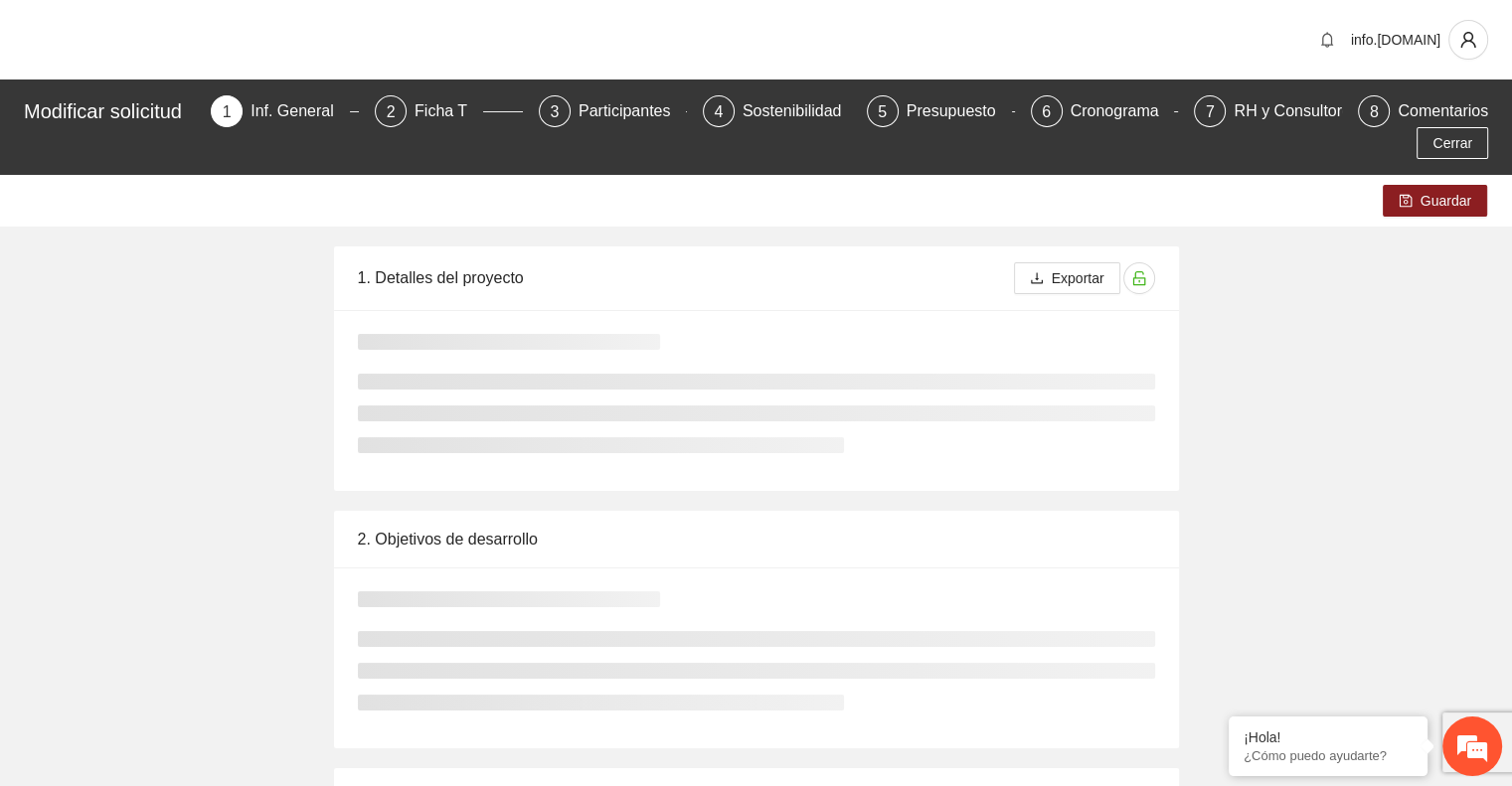 type 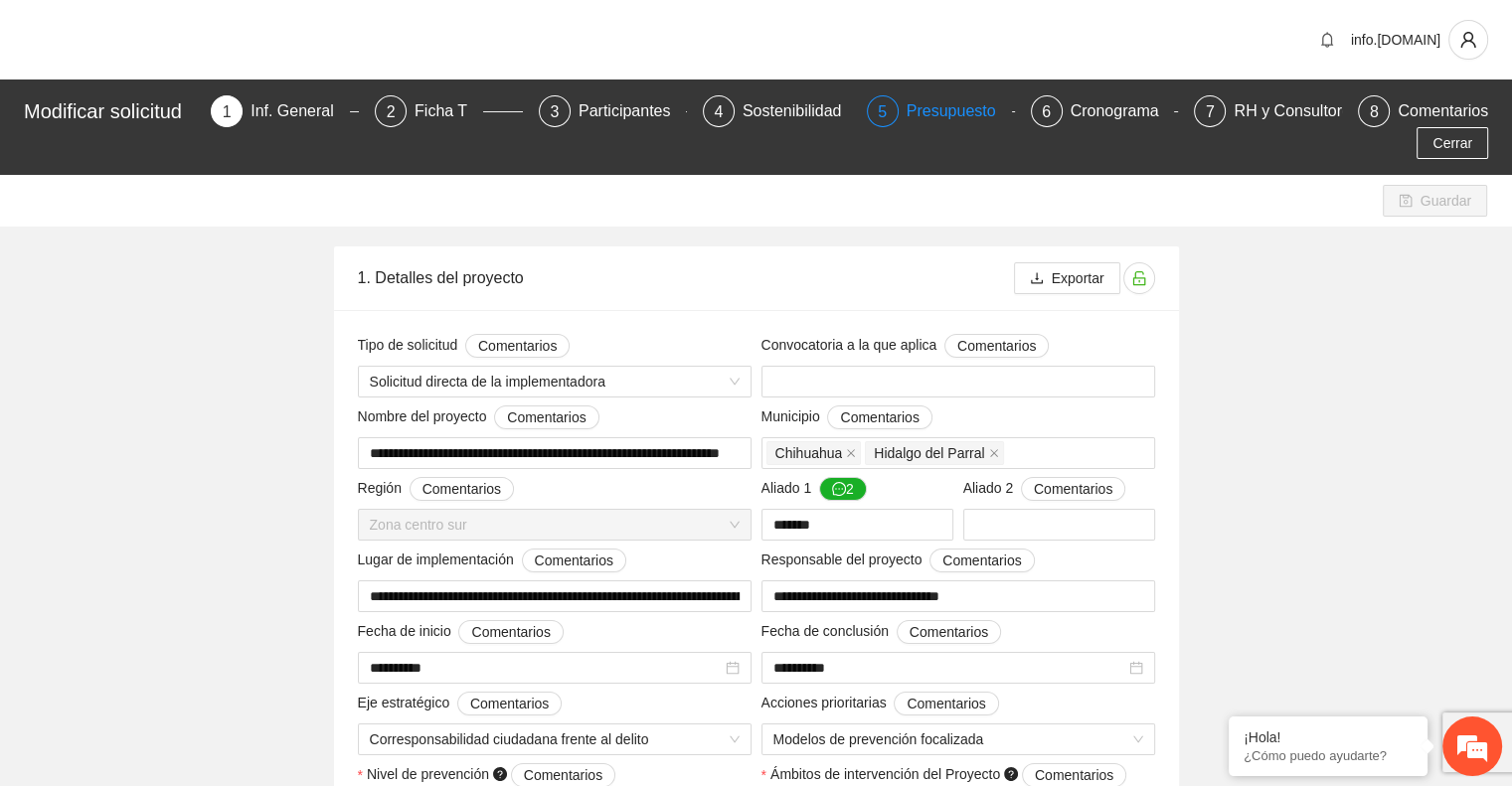 click on "Presupuesto" at bounding box center (959, 111) 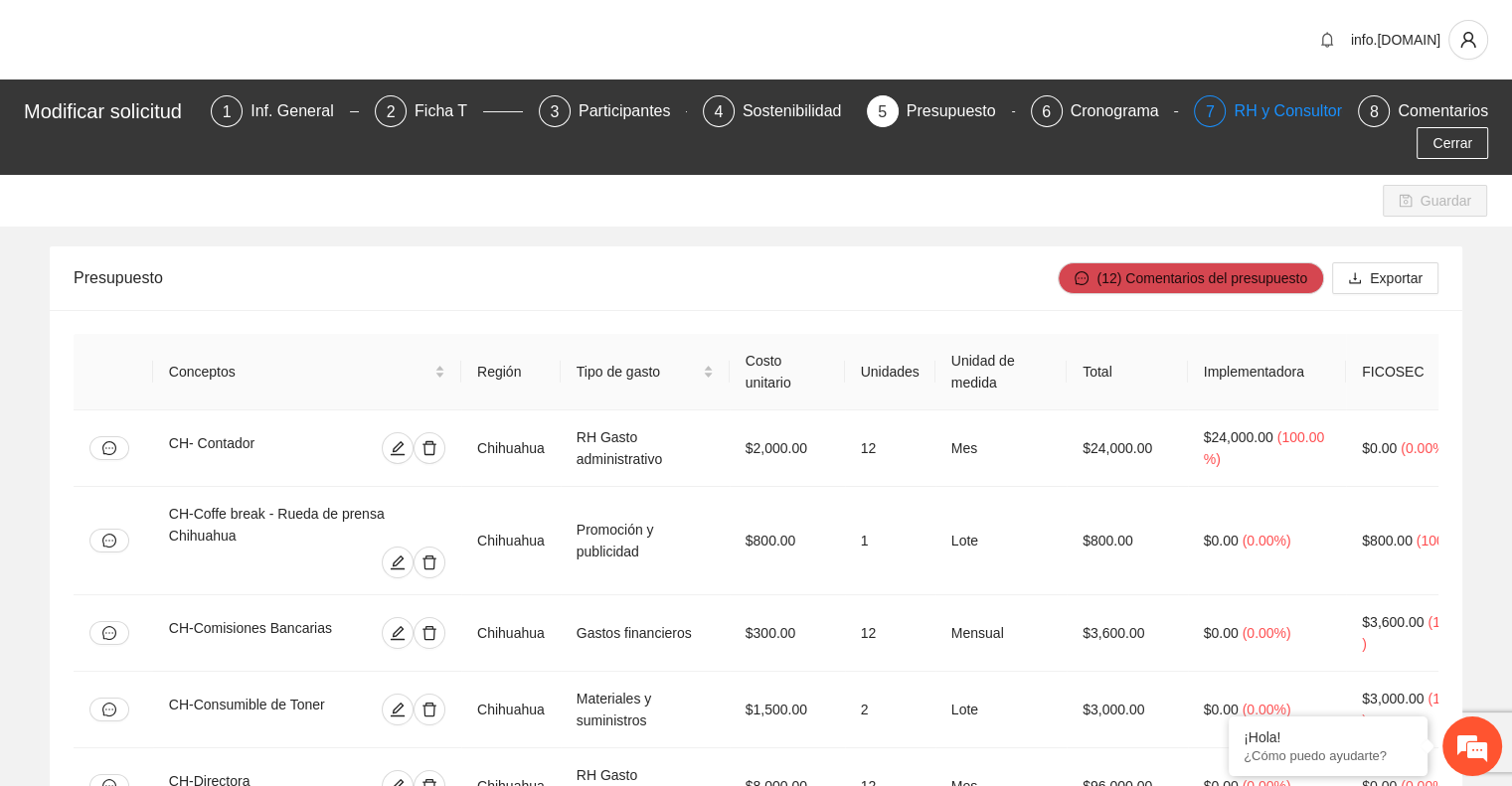 click on "RH y Consultores" at bounding box center (1303, 111) 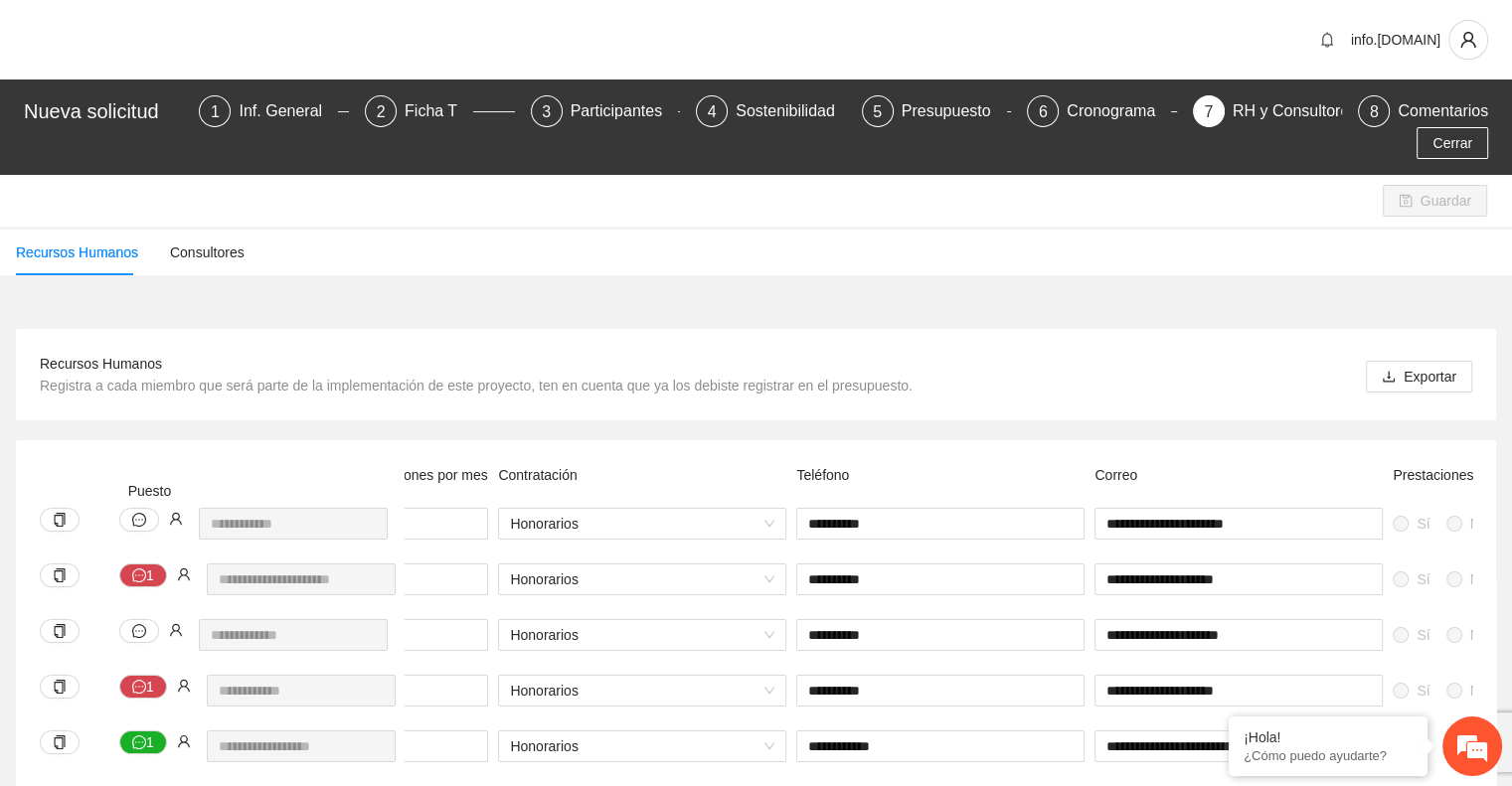 scroll, scrollTop: 0, scrollLeft: 826, axis: horizontal 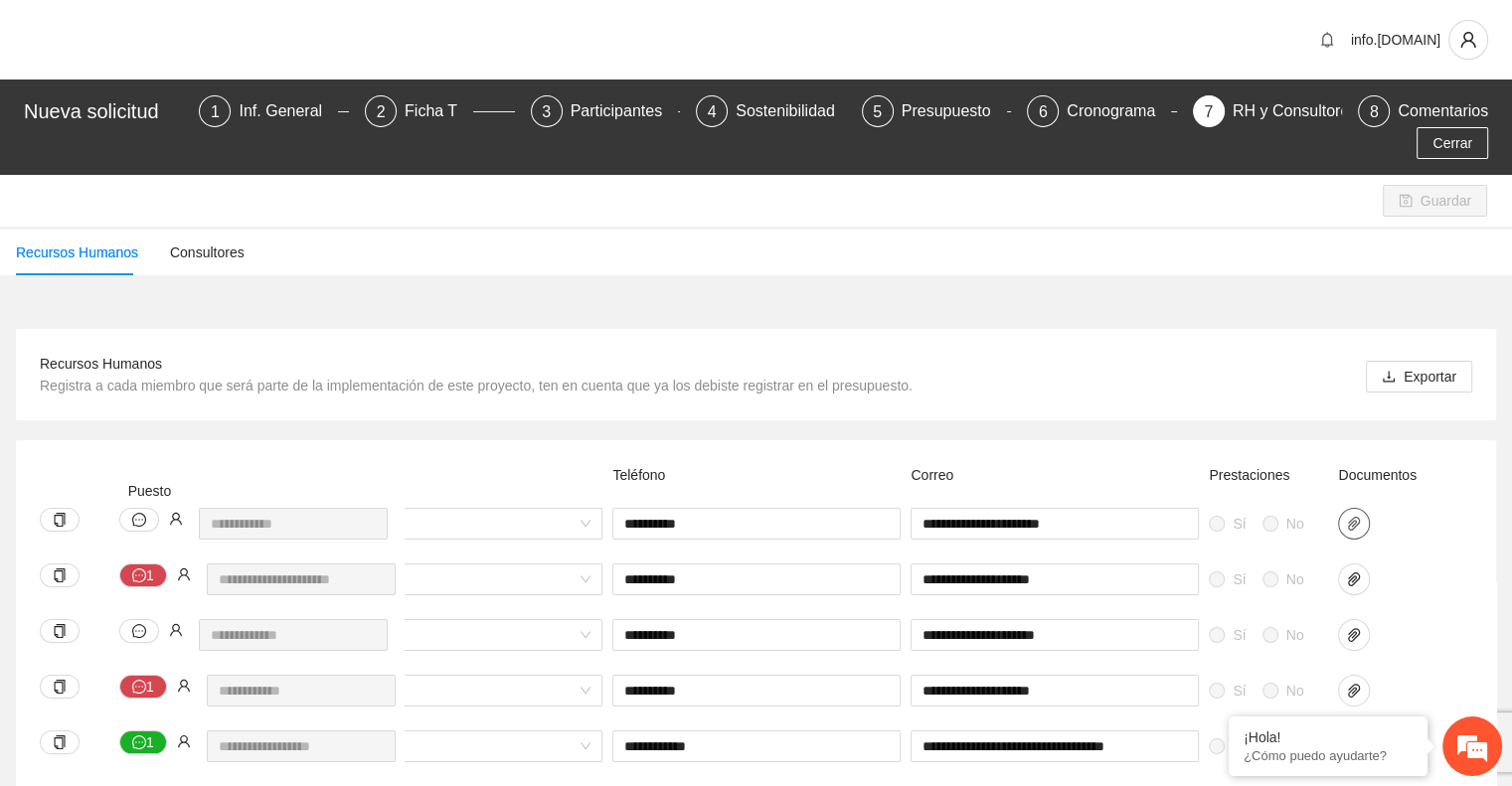 click 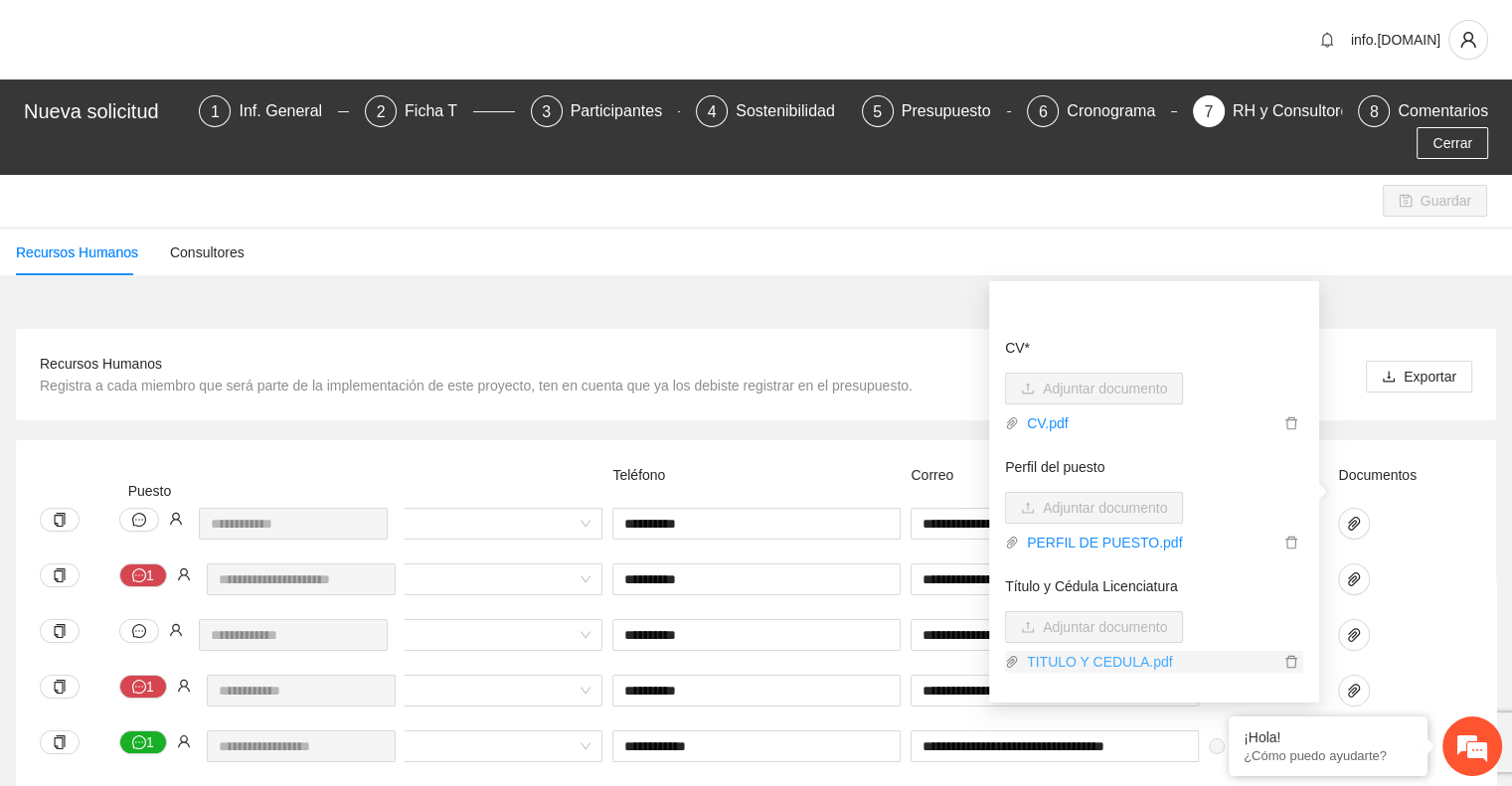 click on "TITULO Y CEDULA.pdf" at bounding box center [1149, 662] 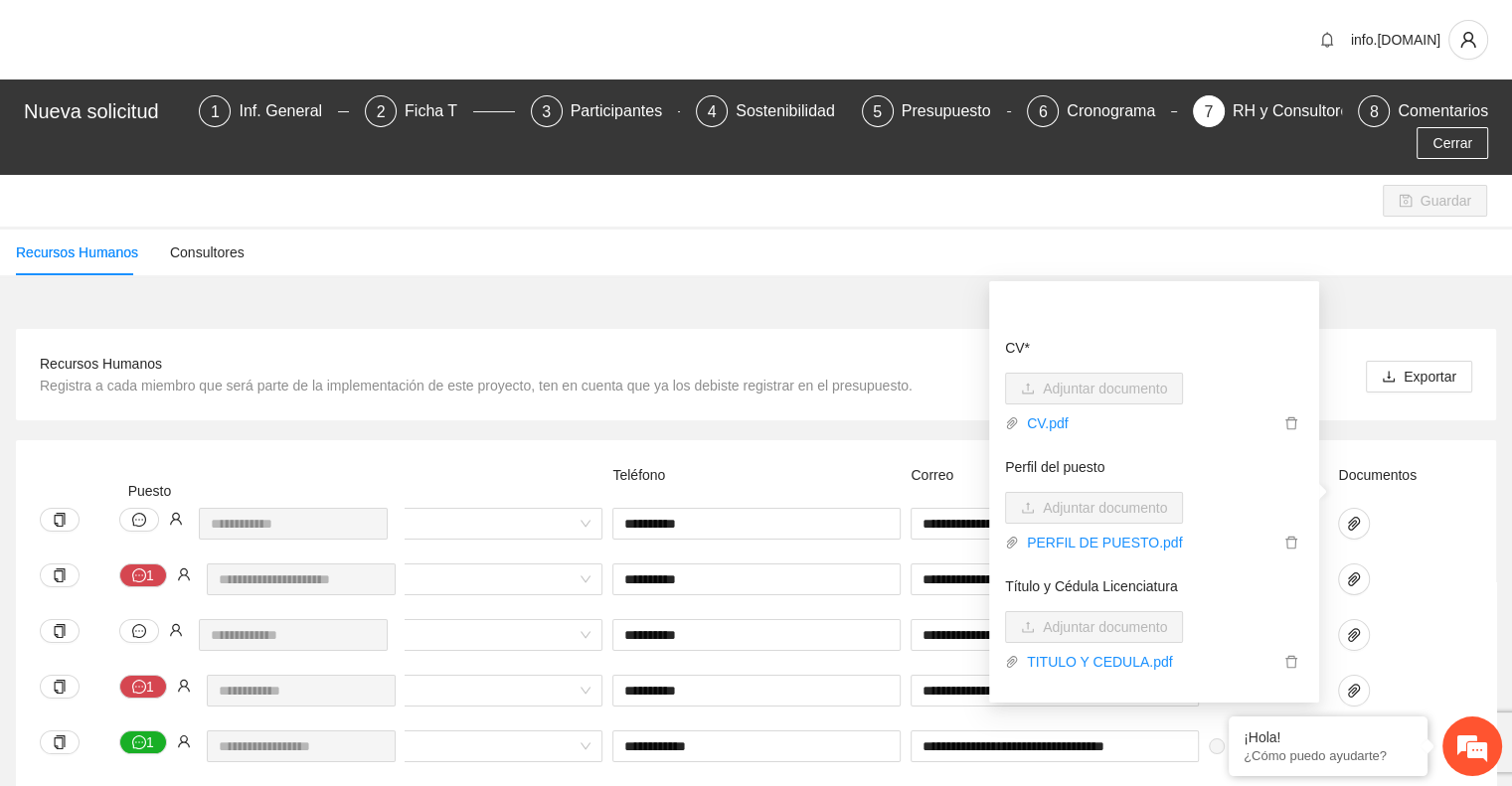 click on "Recursos Humanos Consultores" at bounding box center [756, 252] 